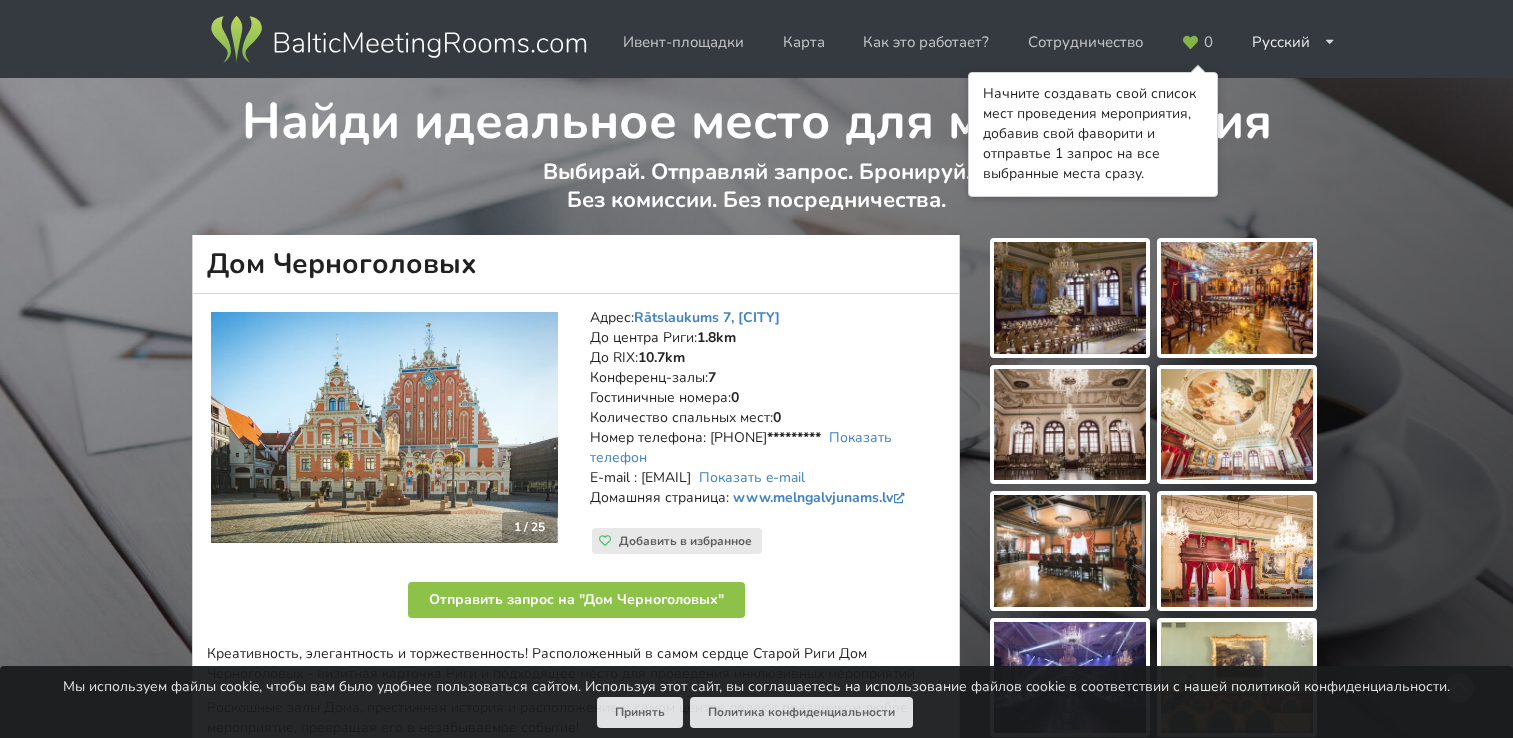 scroll, scrollTop: 0, scrollLeft: 0, axis: both 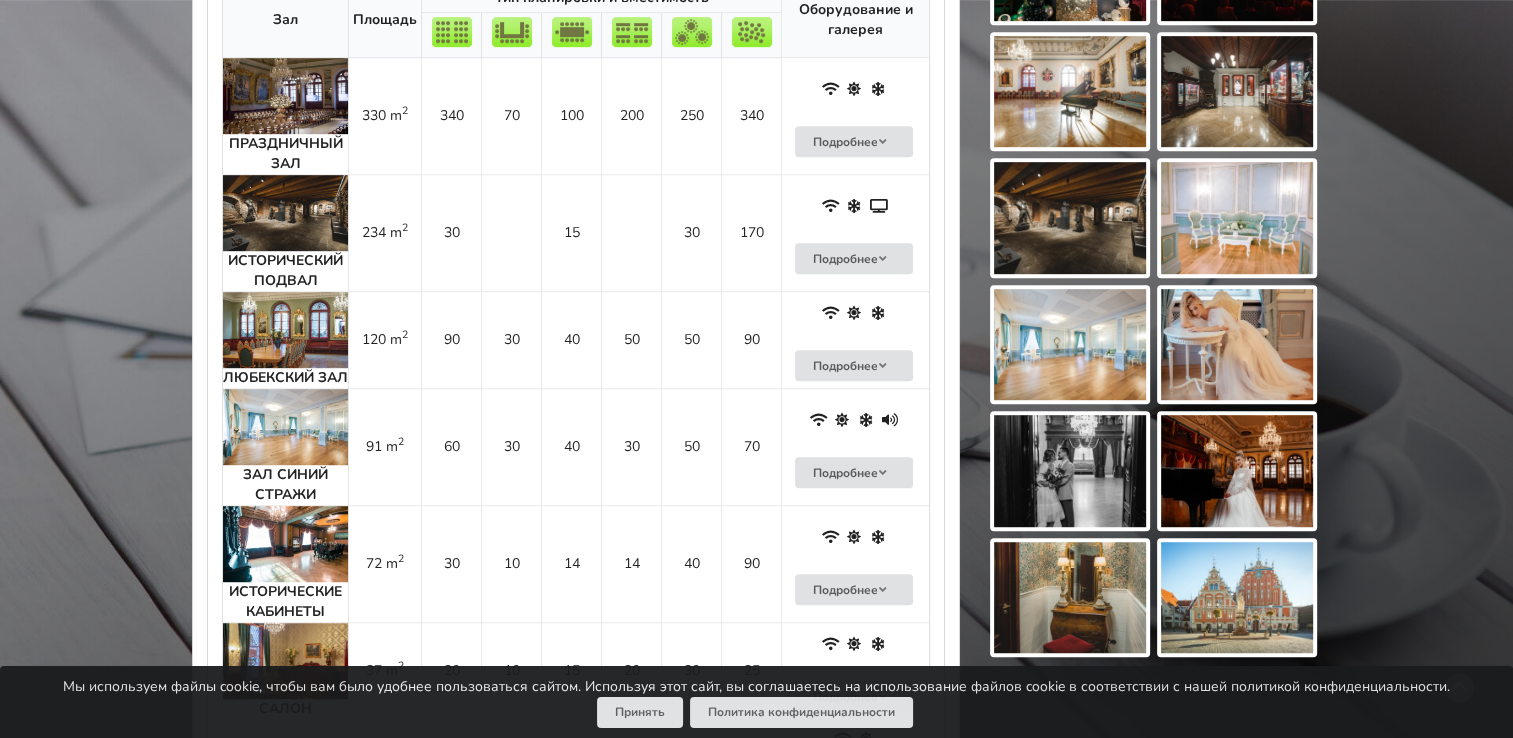 click at bounding box center (285, 96) 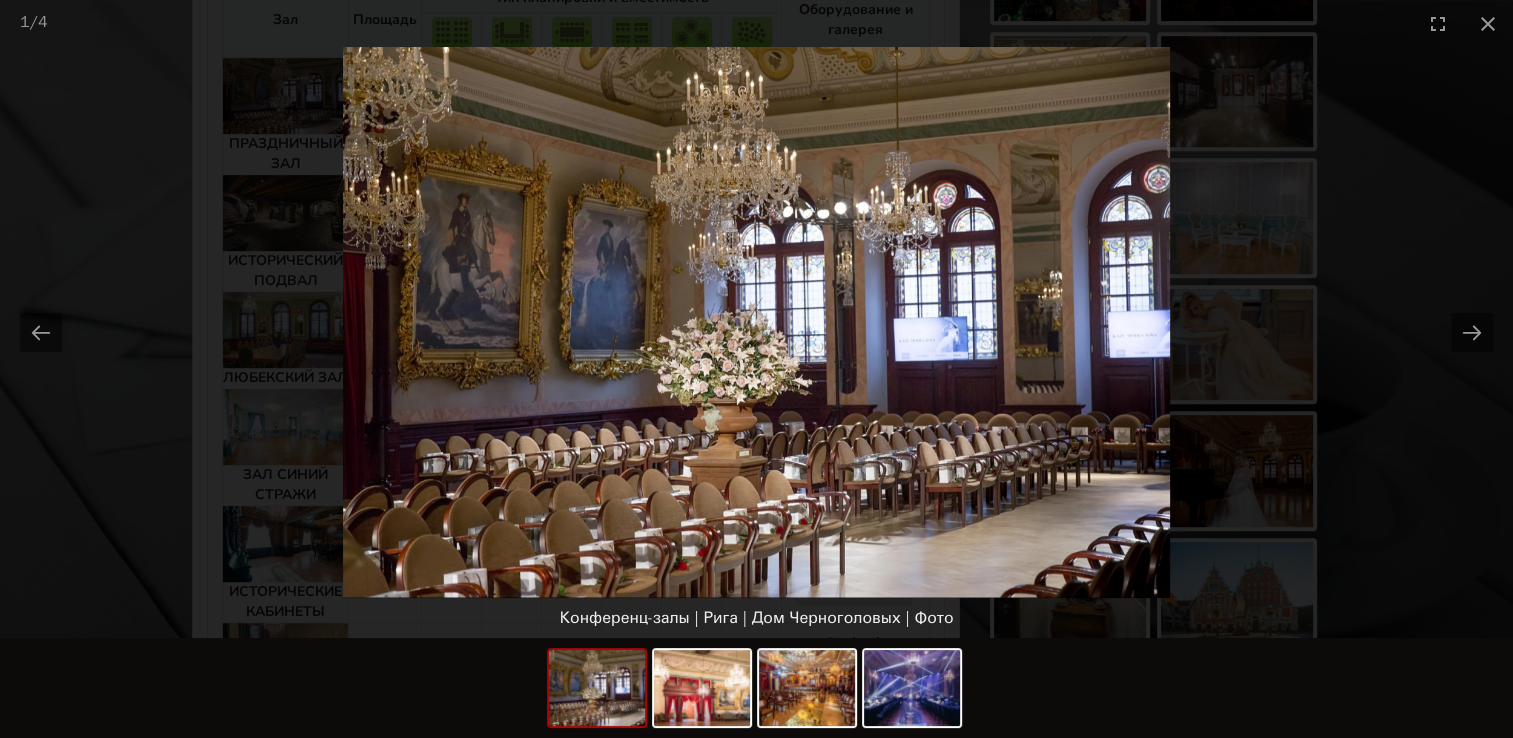 scroll, scrollTop: 0, scrollLeft: 0, axis: both 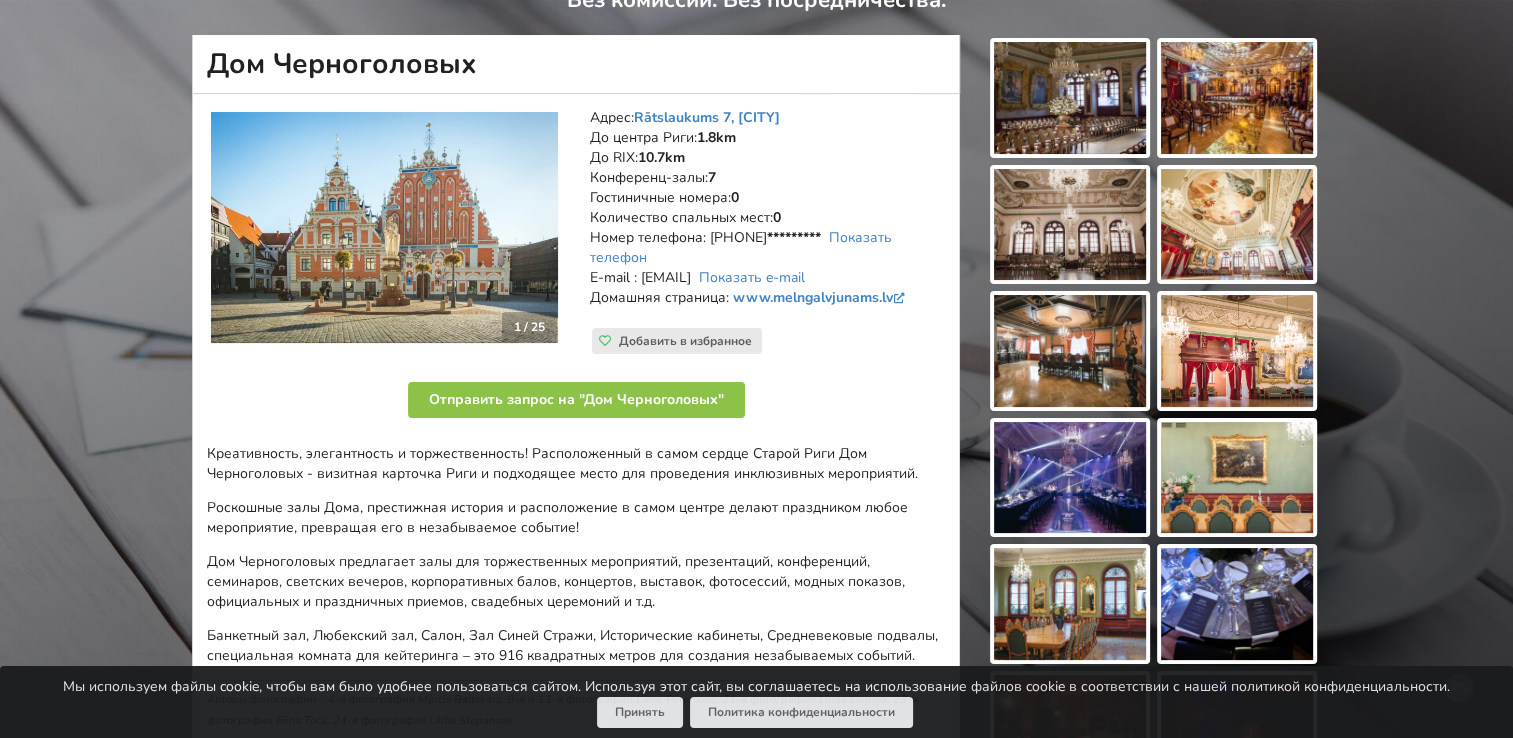 click at bounding box center (1070, 98) 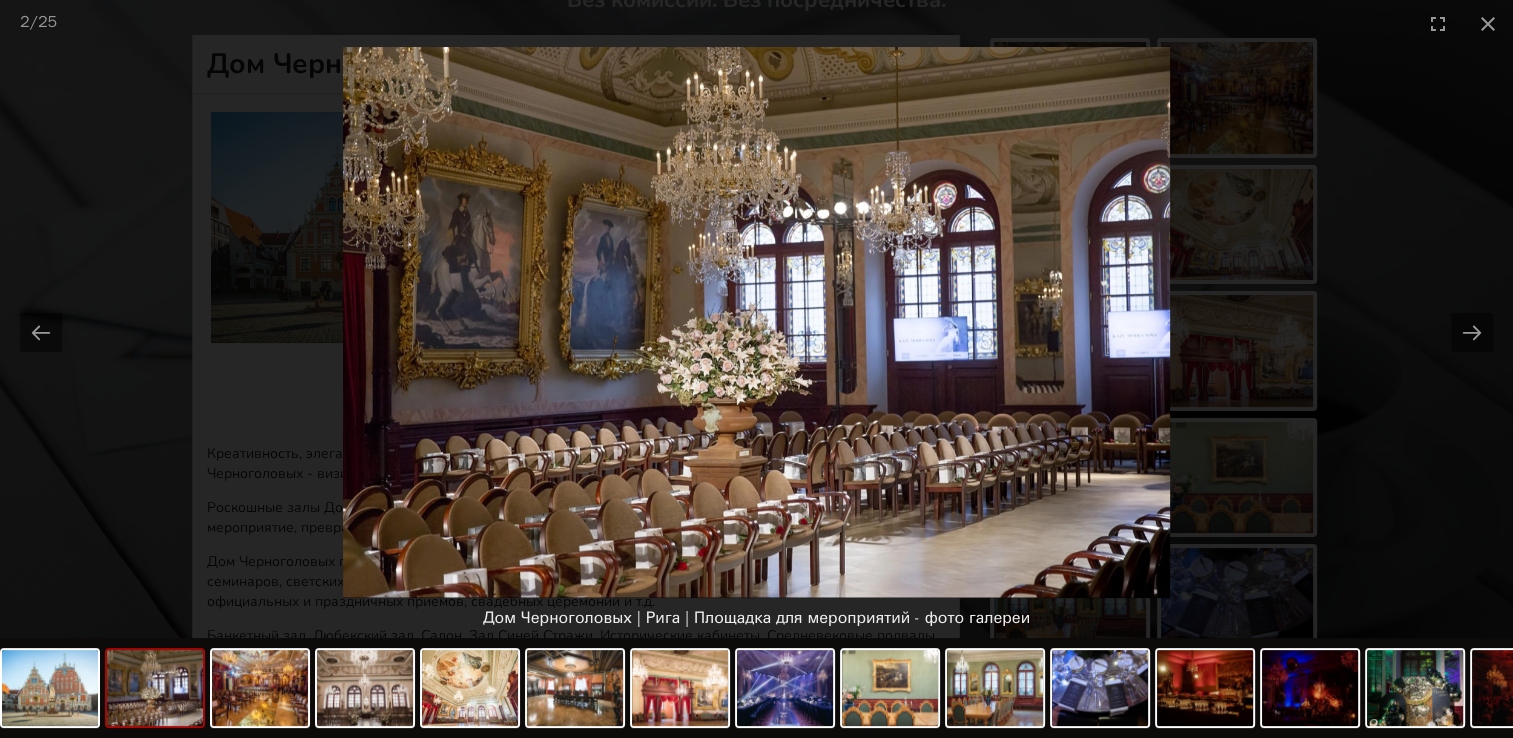 scroll, scrollTop: 0, scrollLeft: 0, axis: both 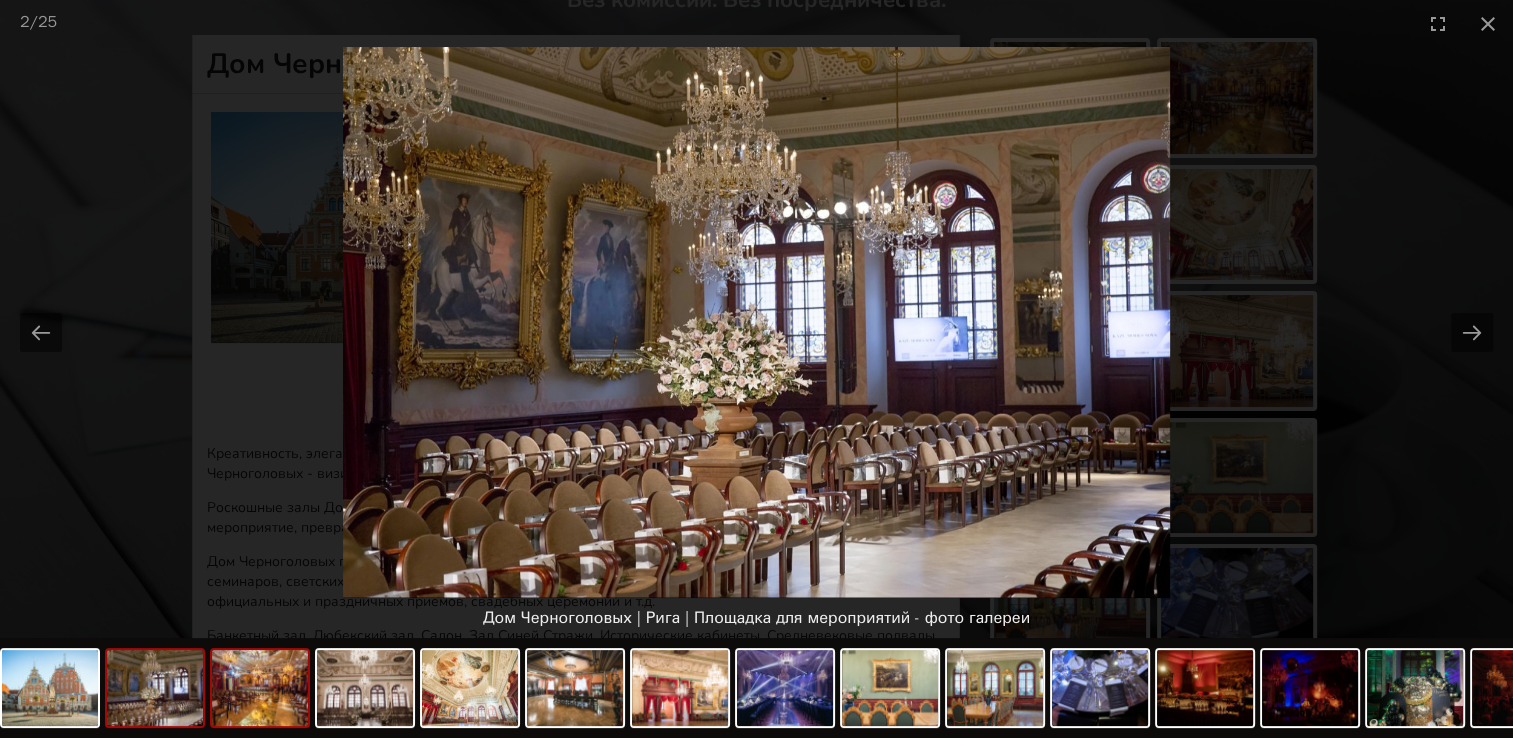 click at bounding box center [260, 688] 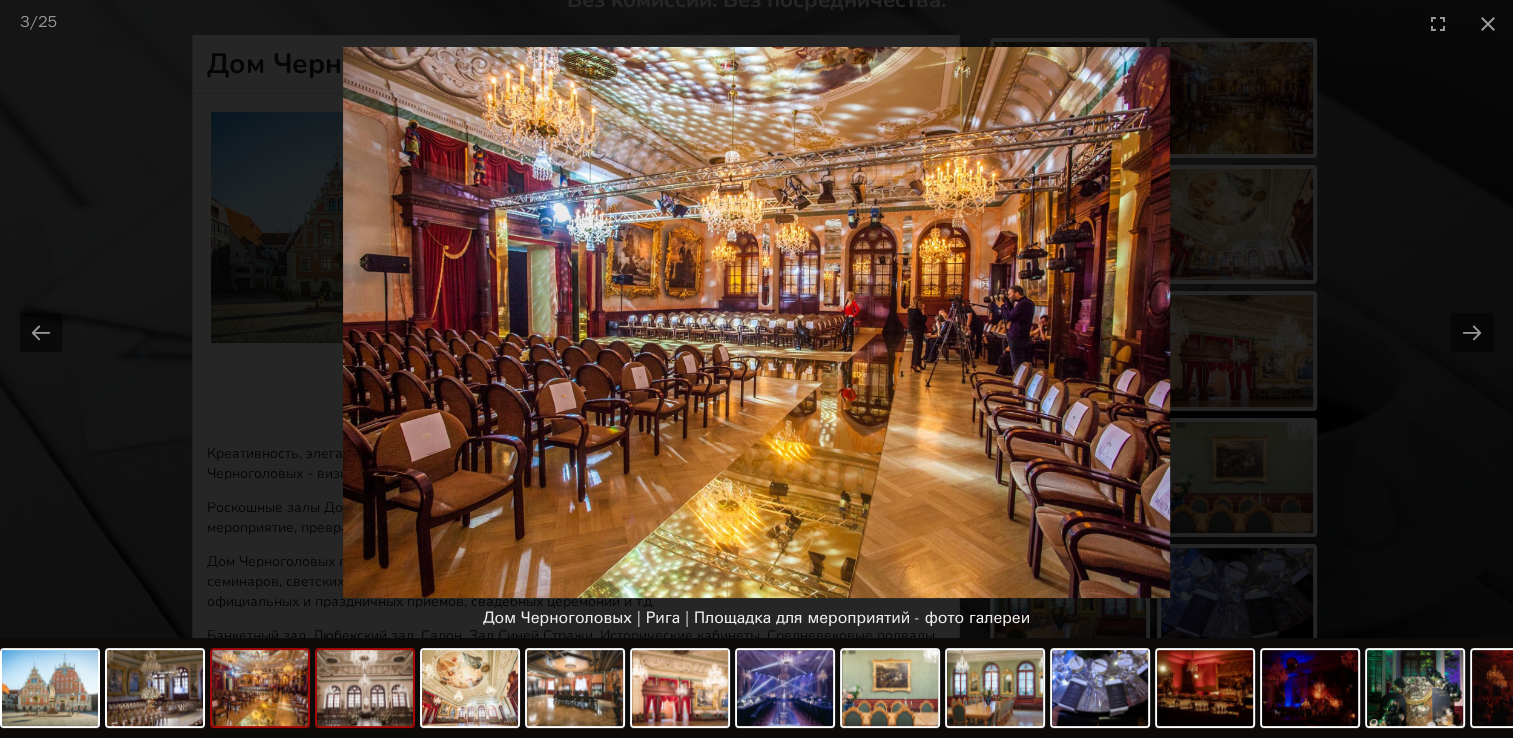 click at bounding box center [365, 688] 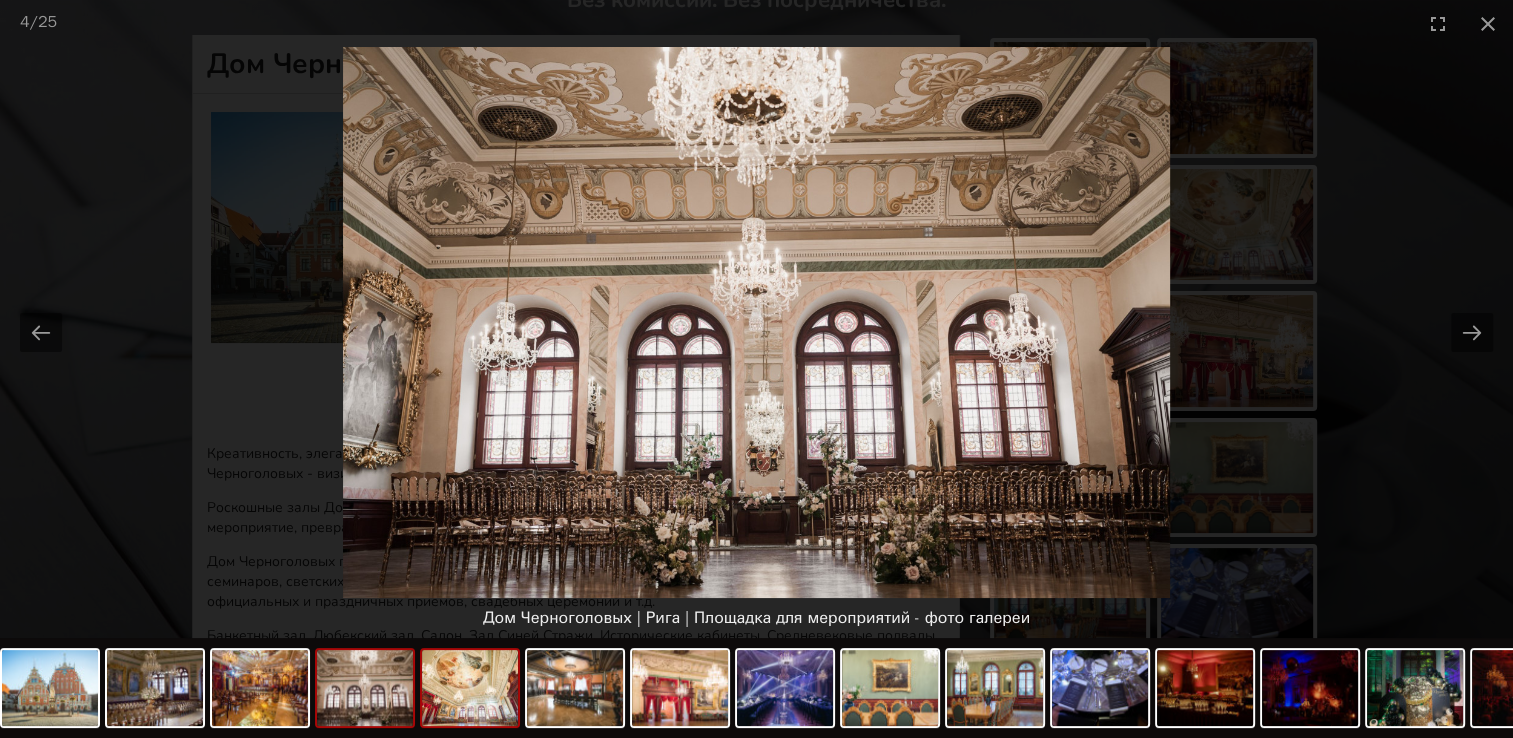 click at bounding box center [470, 688] 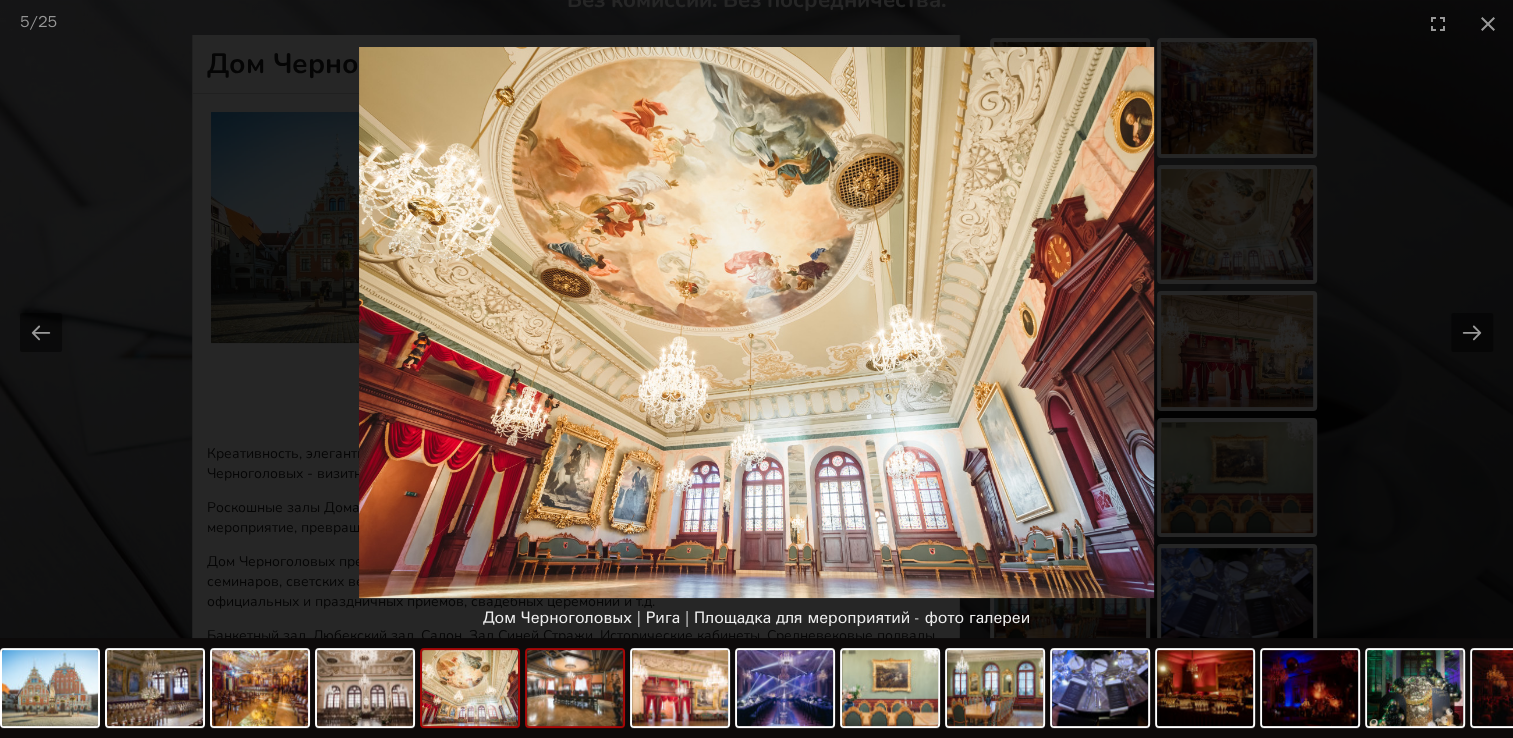 click at bounding box center [575, 688] 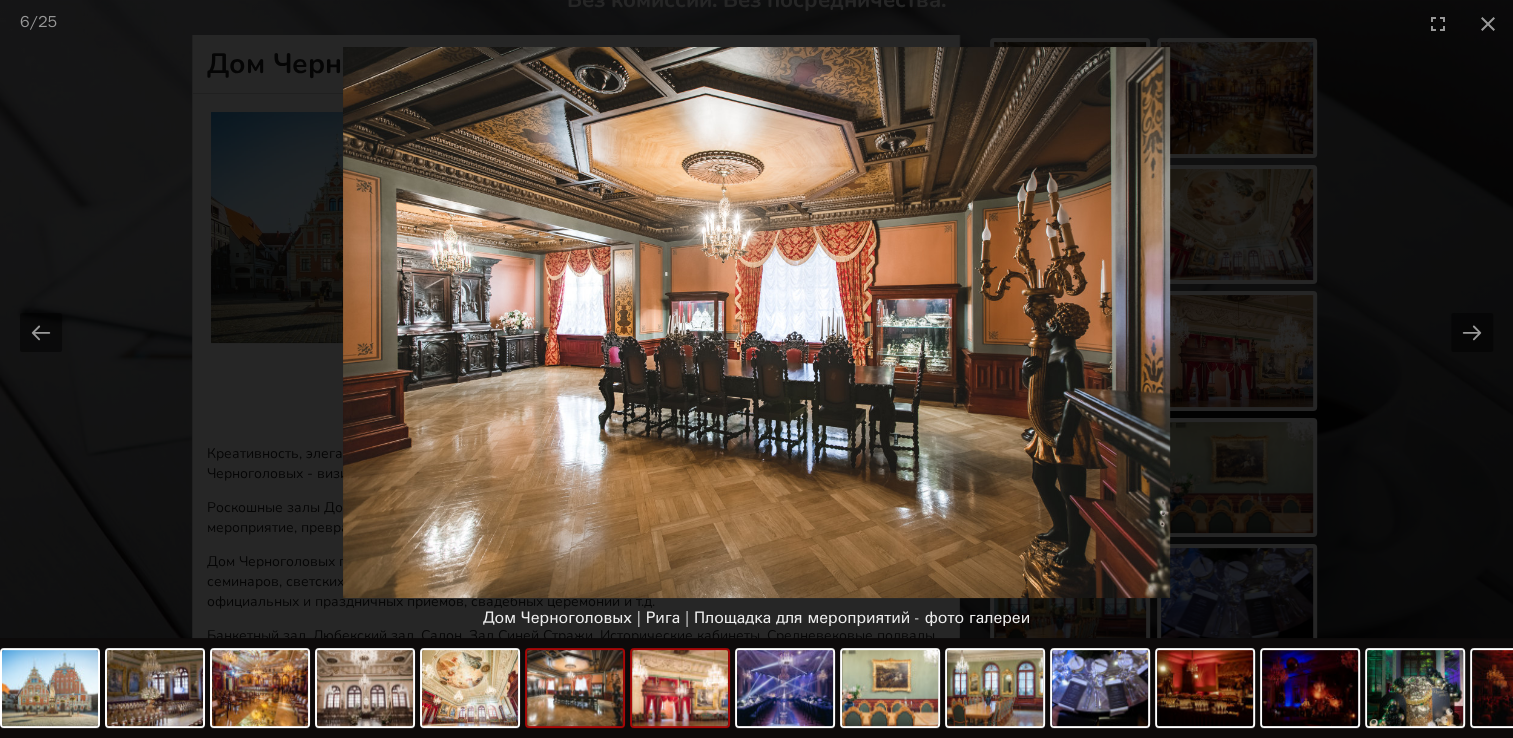 click at bounding box center [680, 688] 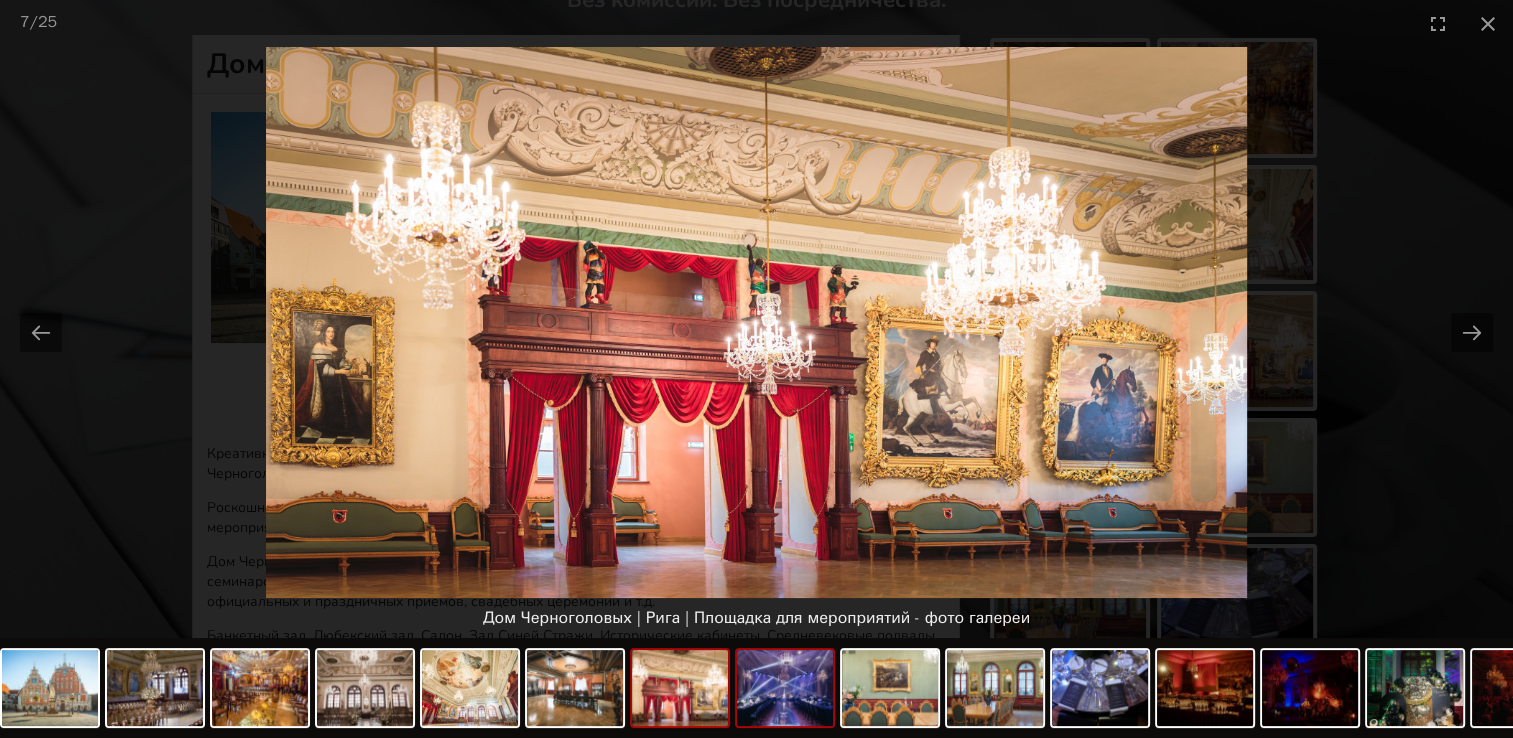 click at bounding box center (785, 688) 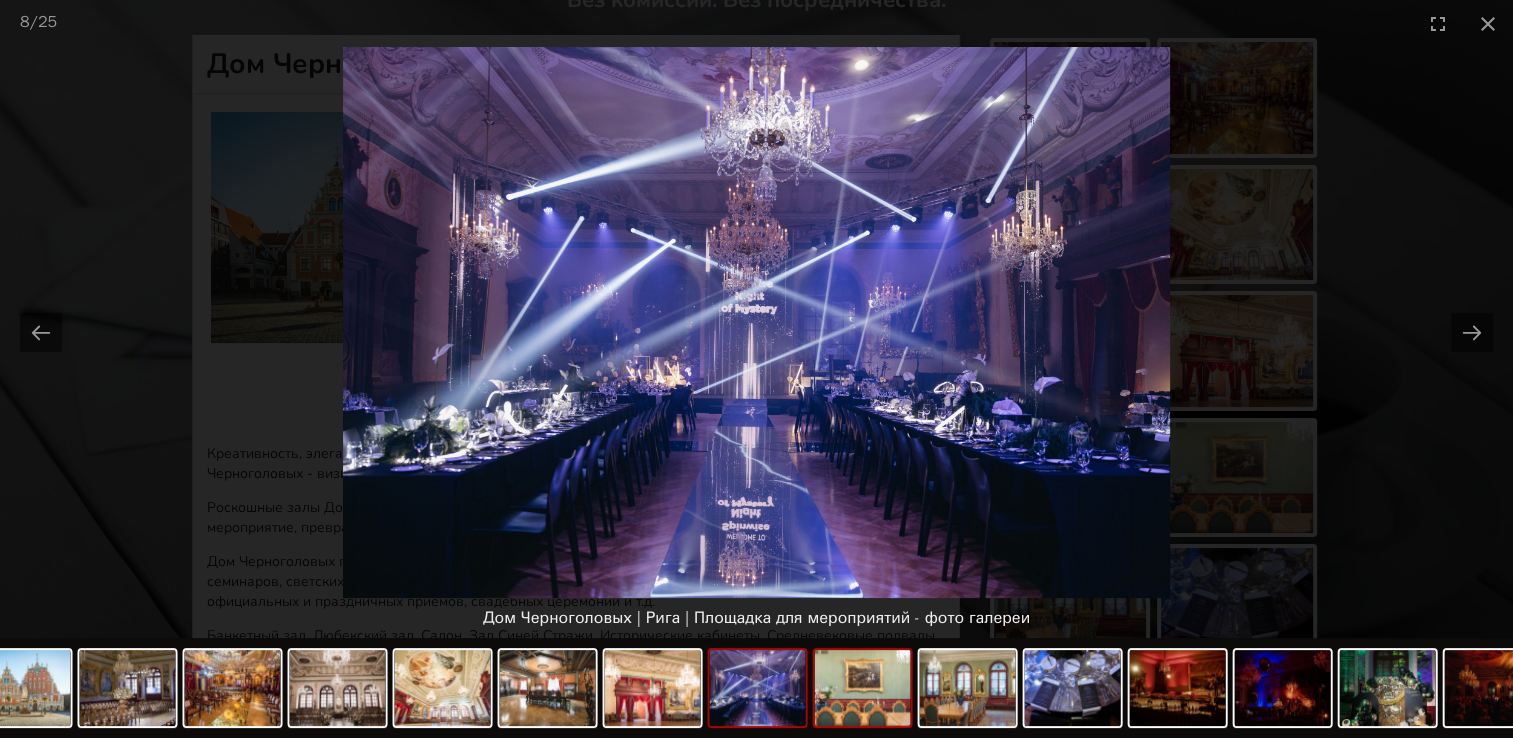 click at bounding box center (863, 688) 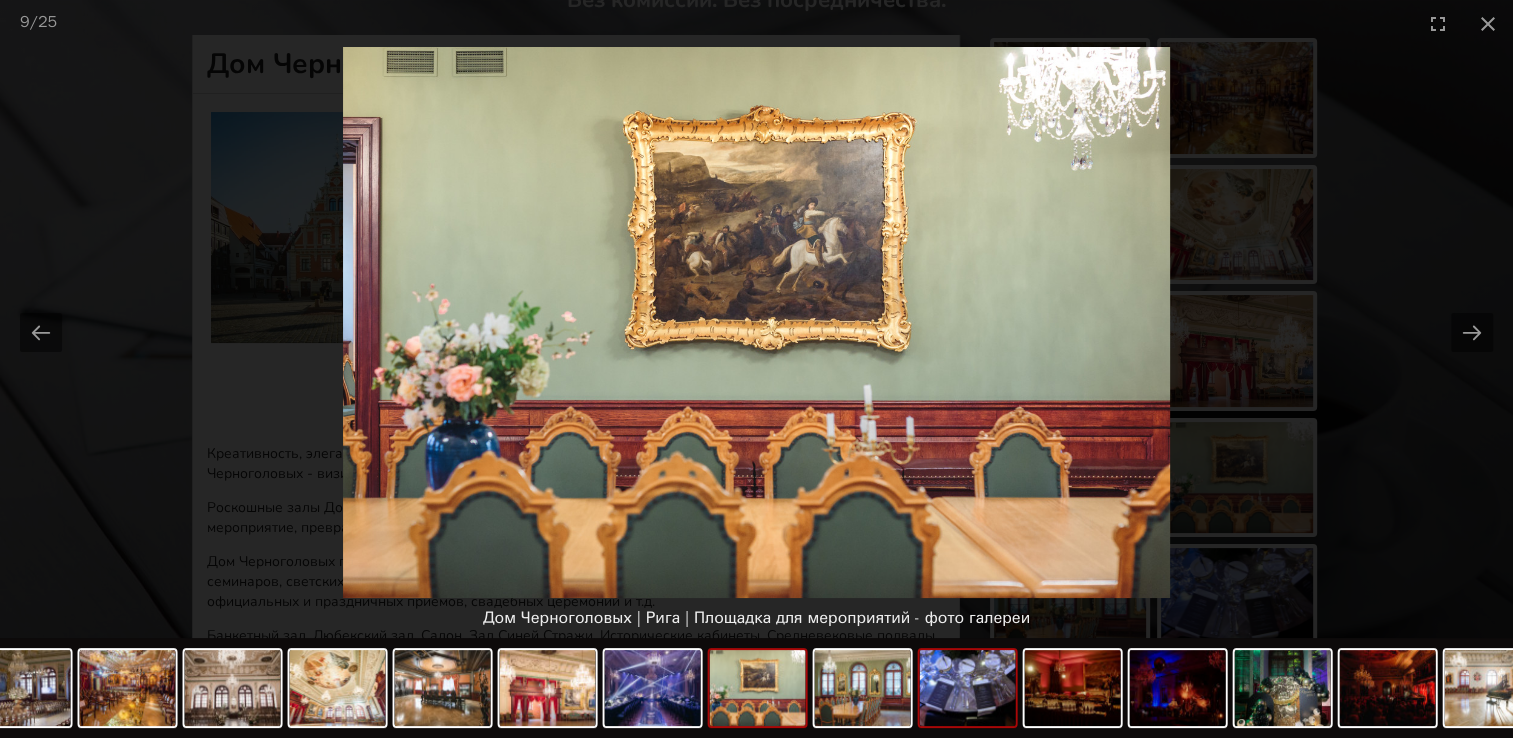 click at bounding box center (968, 688) 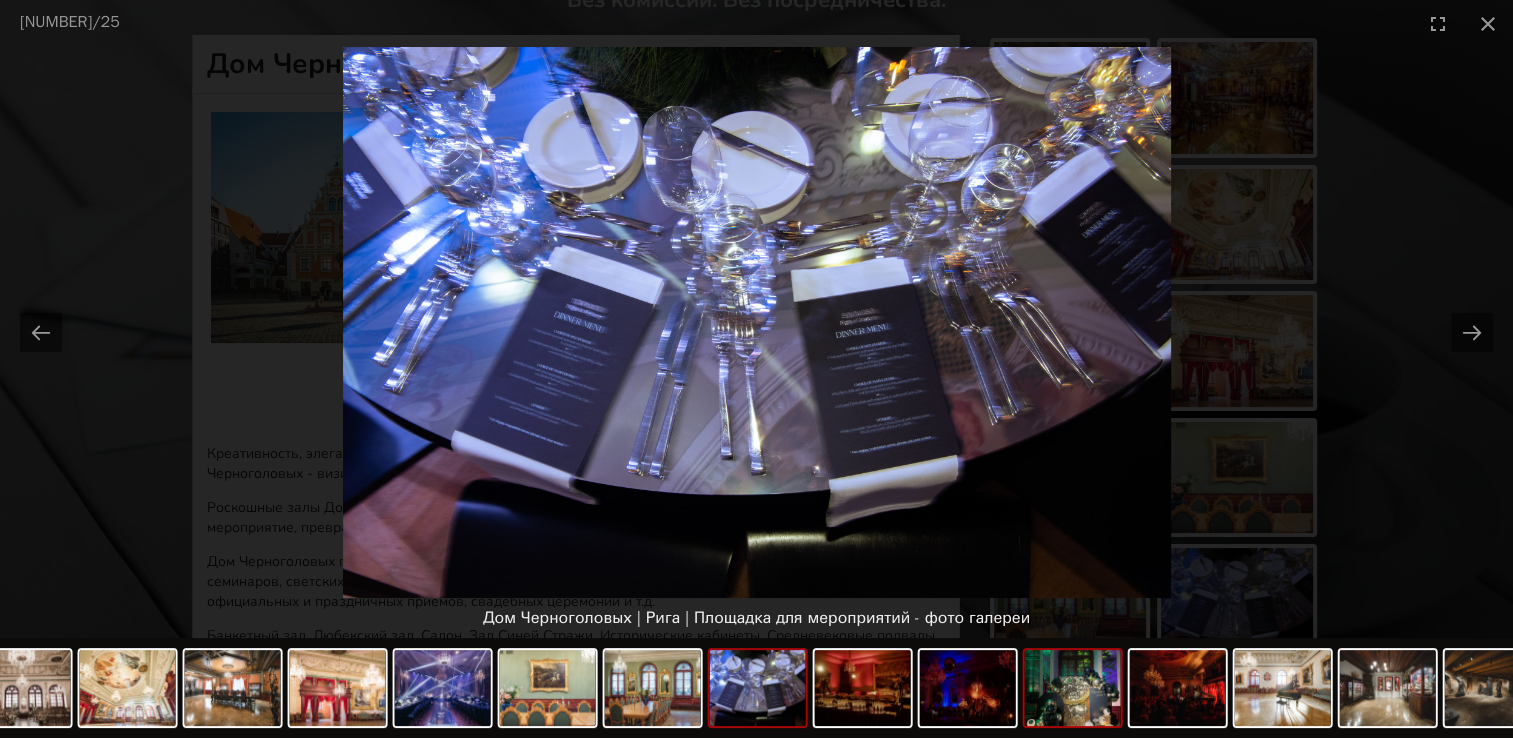 click at bounding box center (1073, 688) 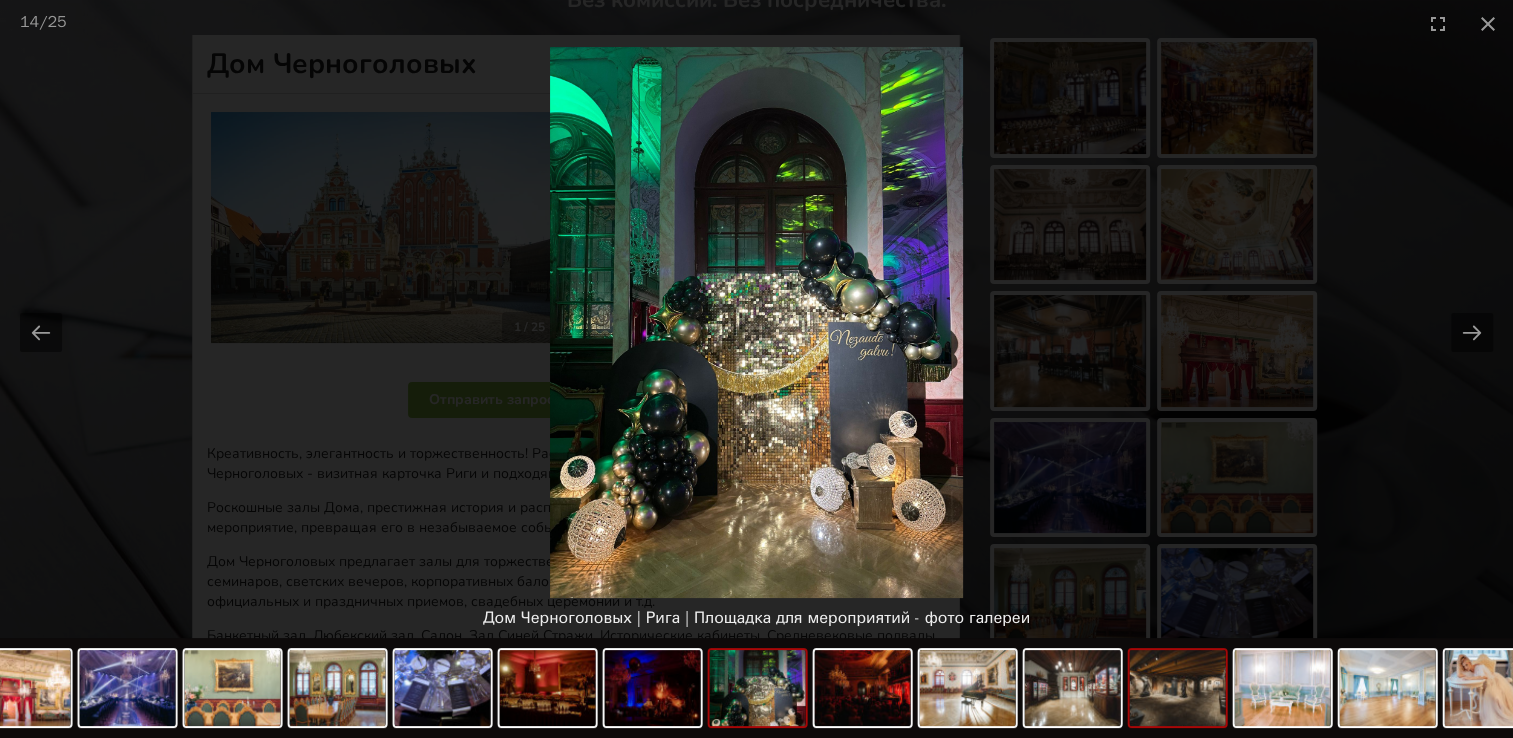 click at bounding box center [1178, 688] 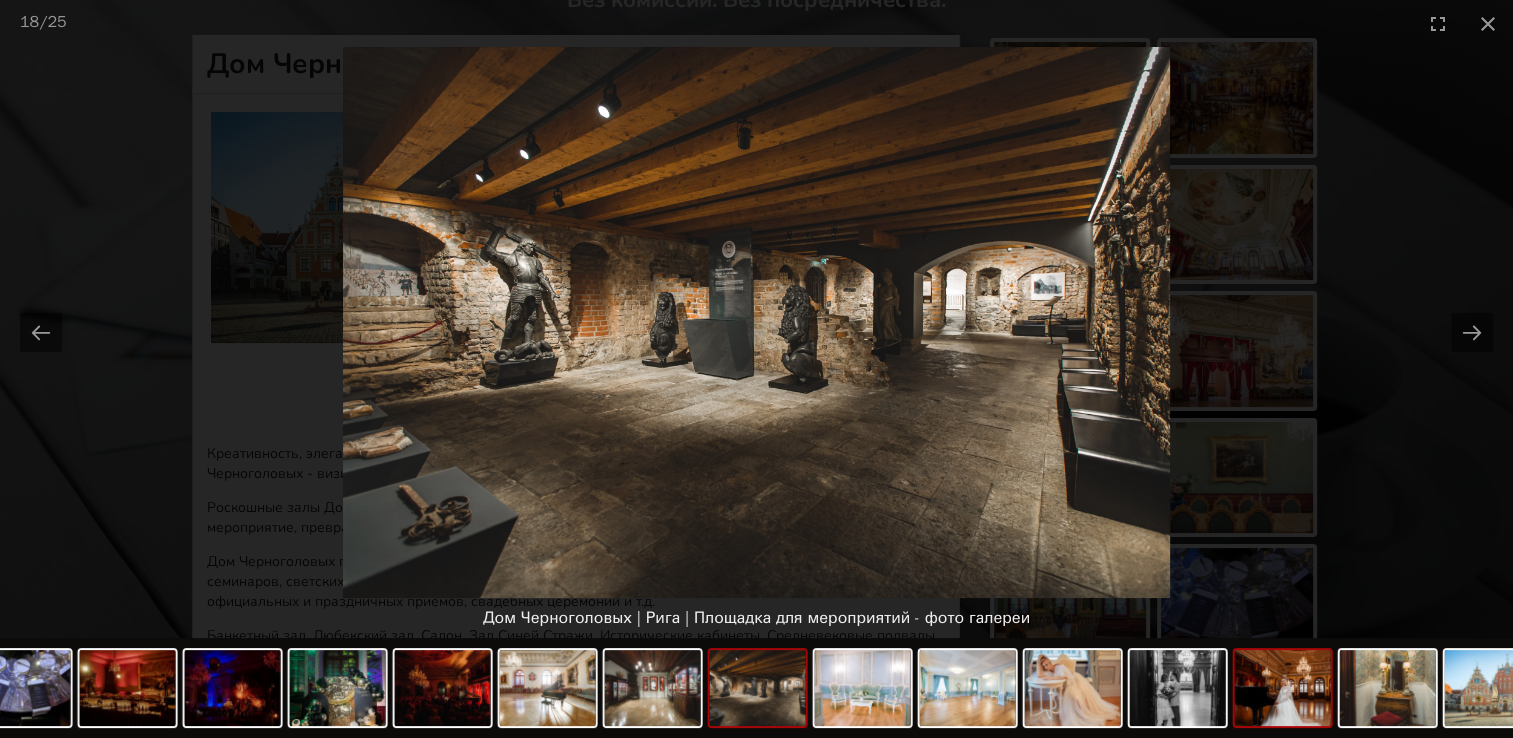 click at bounding box center [1283, 688] 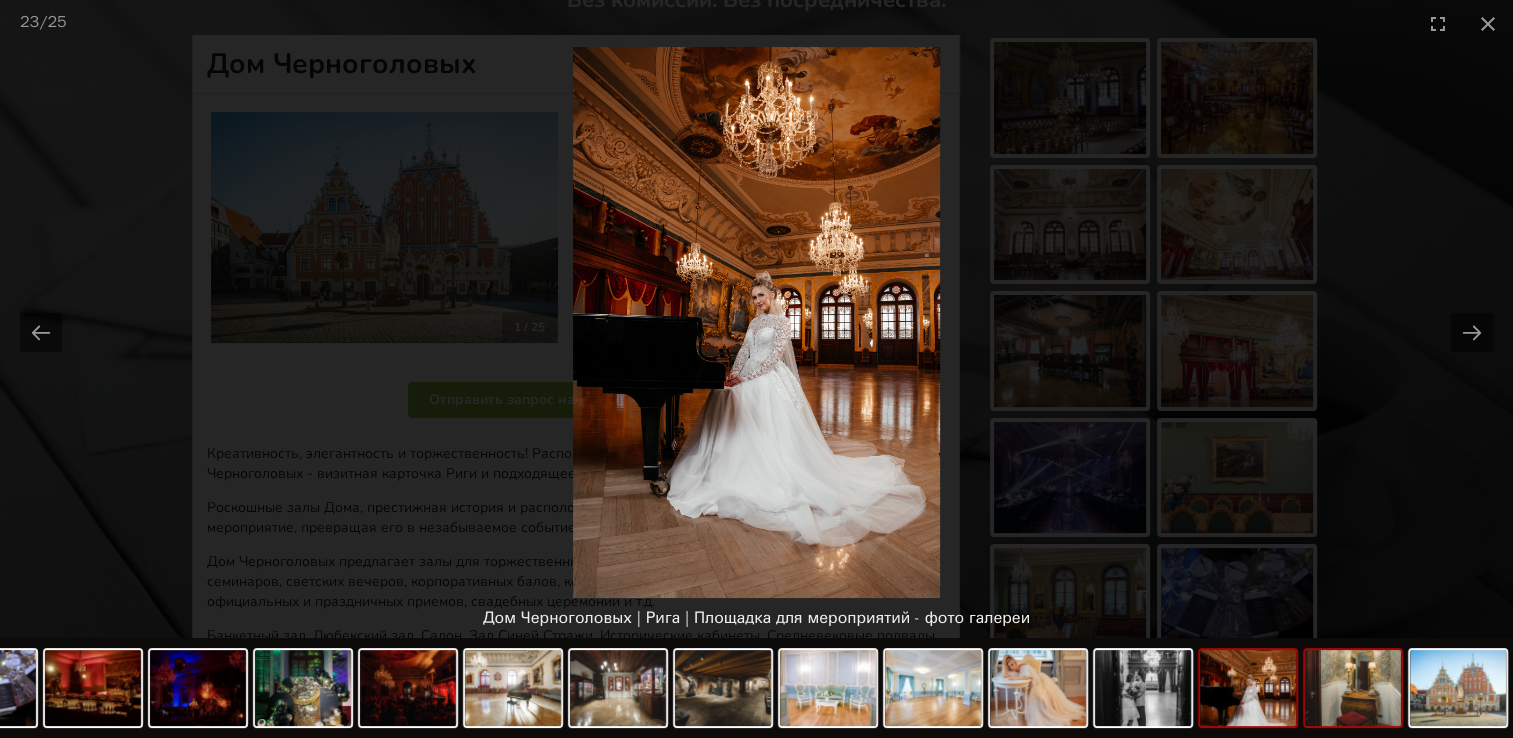 click at bounding box center (1353, 688) 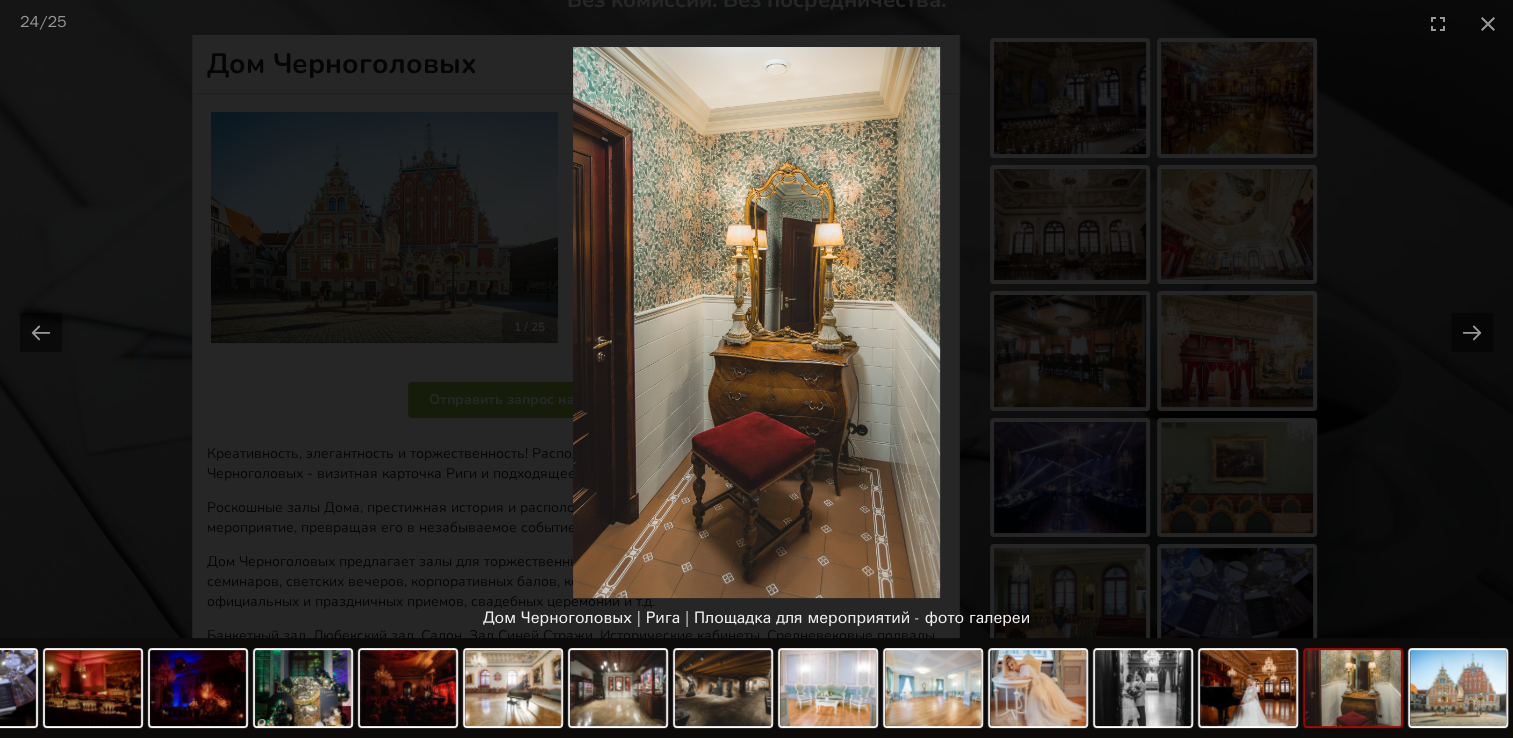 click at bounding box center [1353, 688] 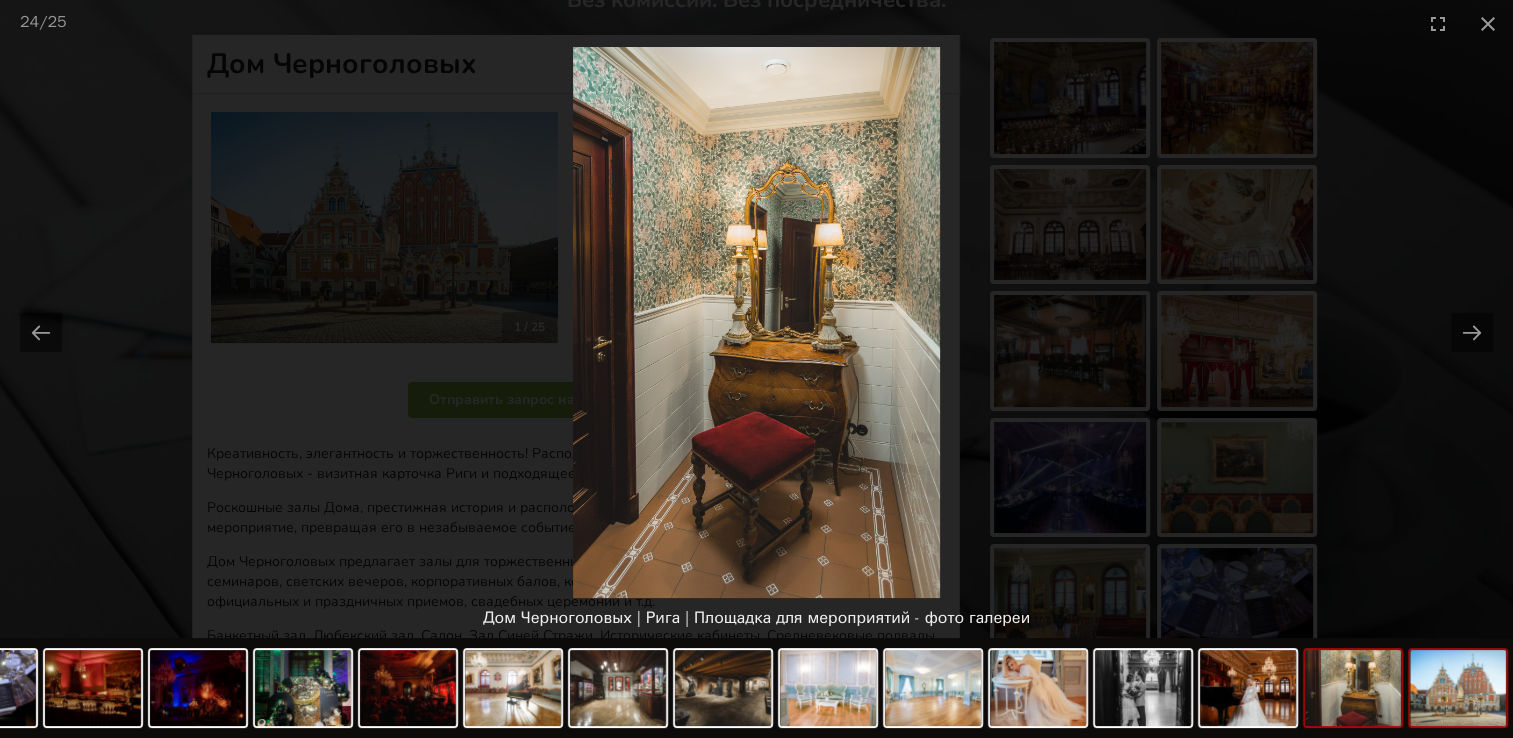 click at bounding box center [1458, 688] 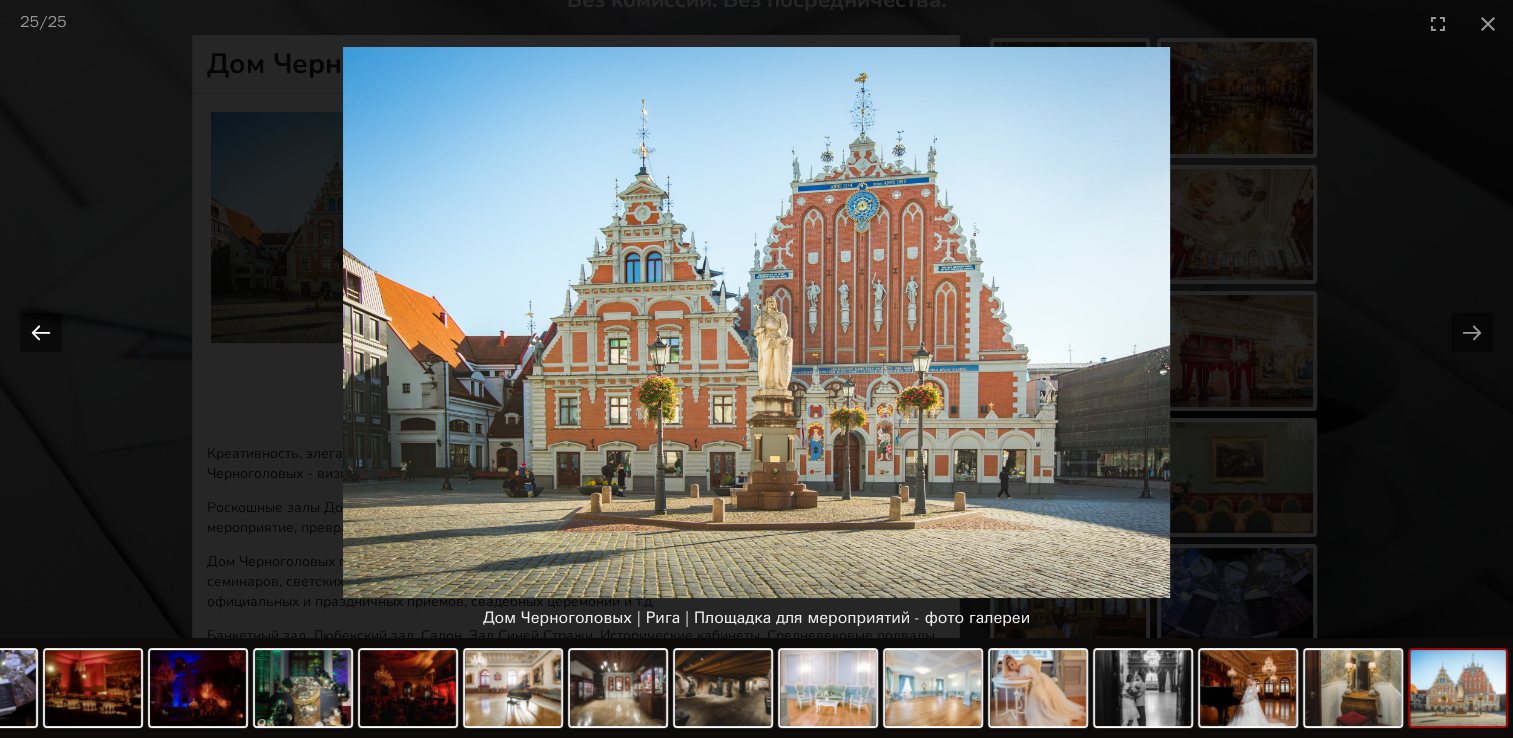click at bounding box center [41, 332] 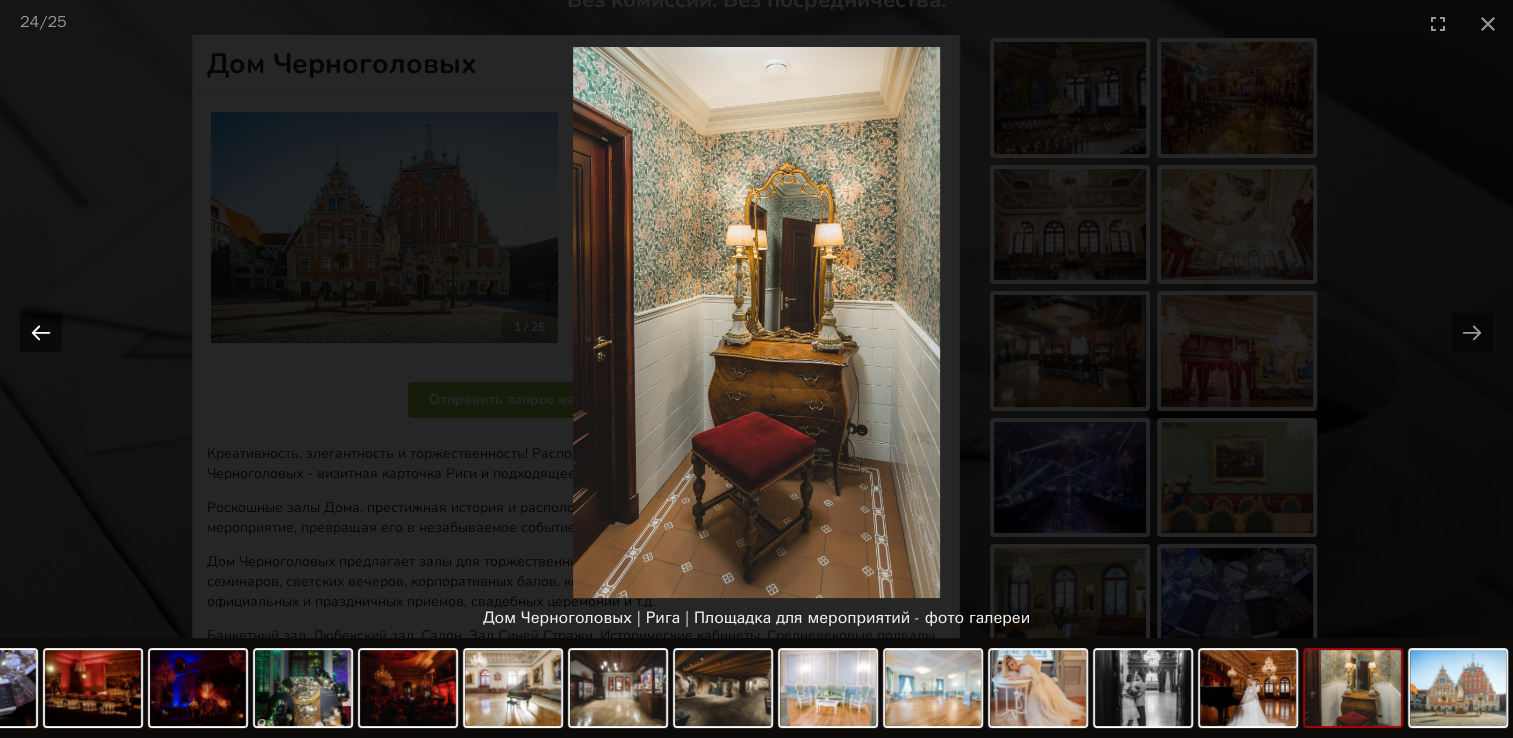 click at bounding box center (41, 332) 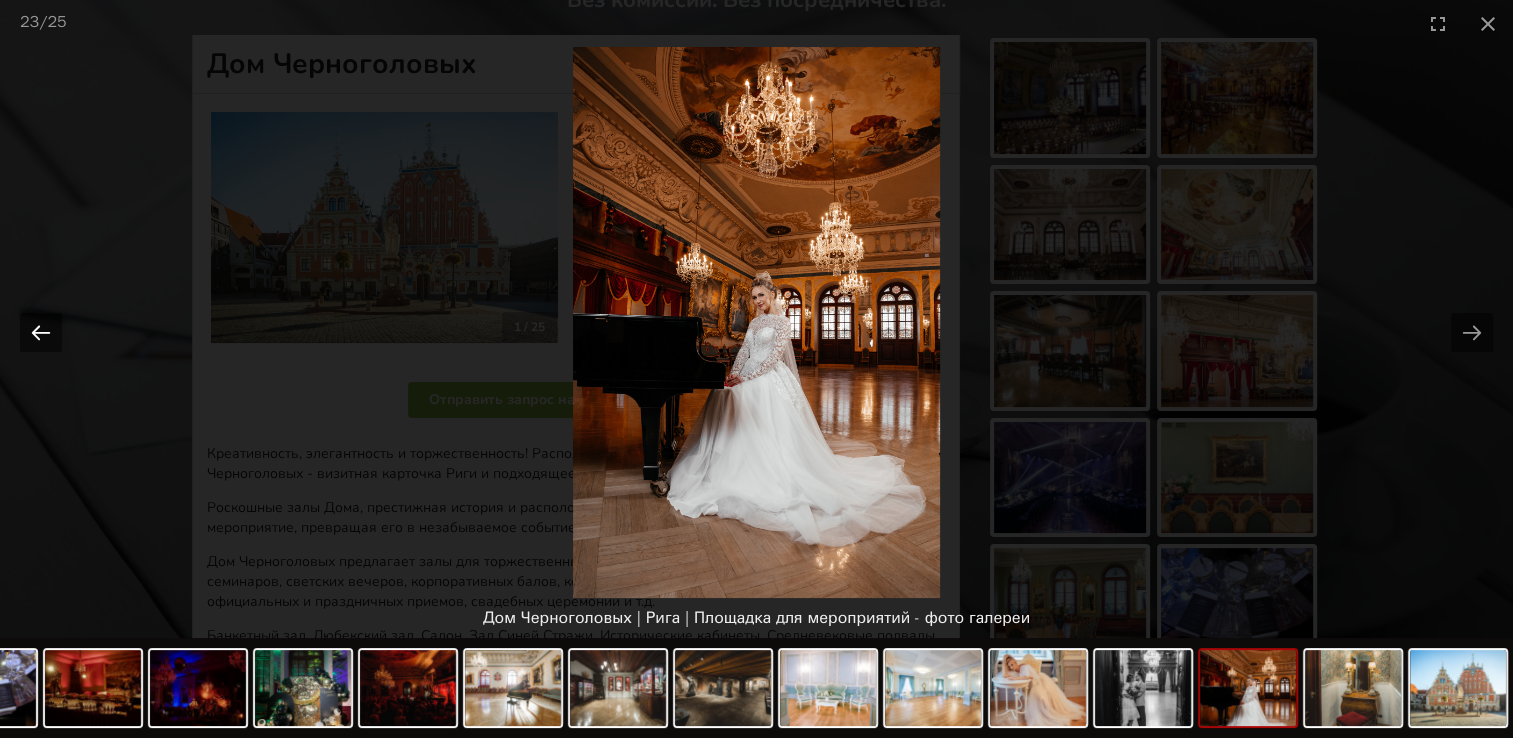 click at bounding box center (41, 332) 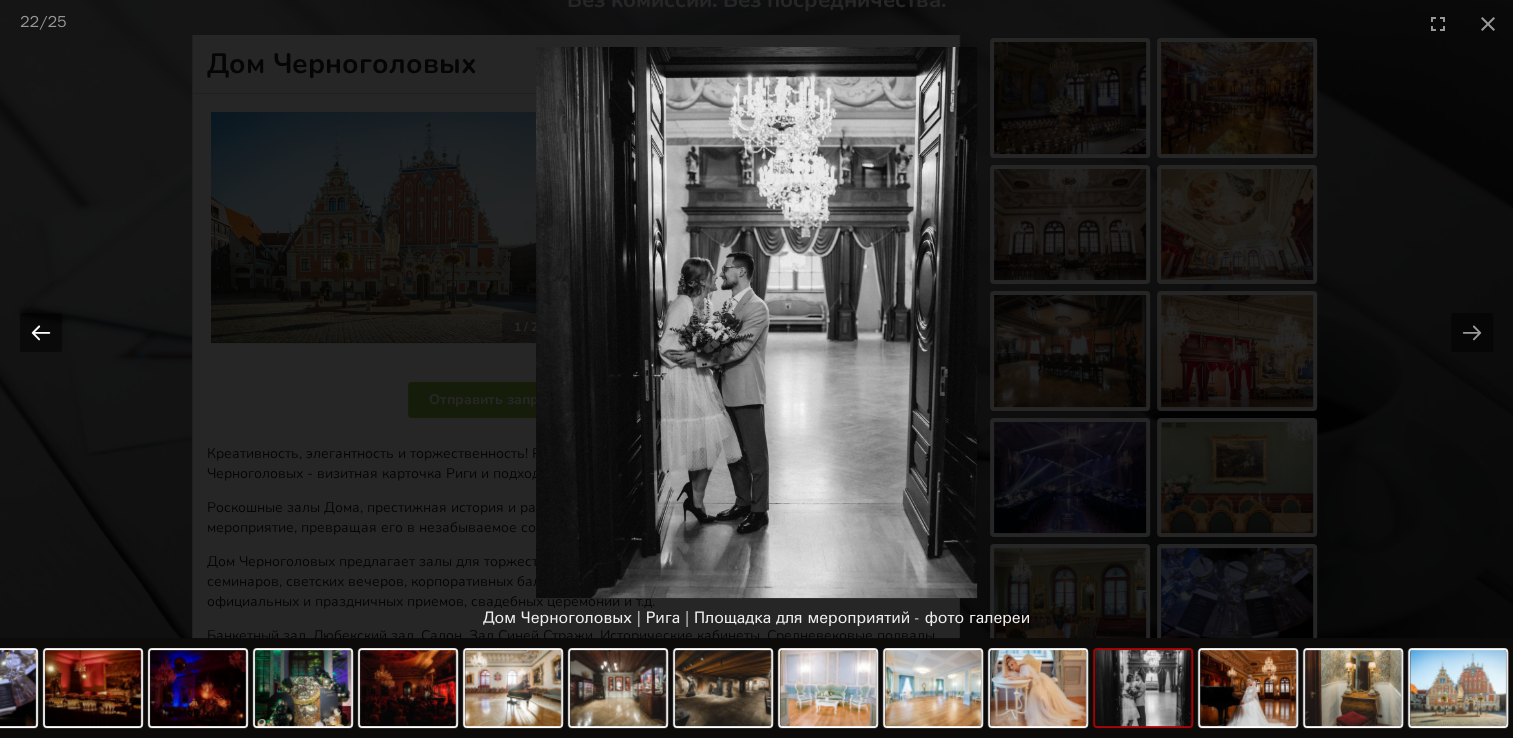click at bounding box center [41, 332] 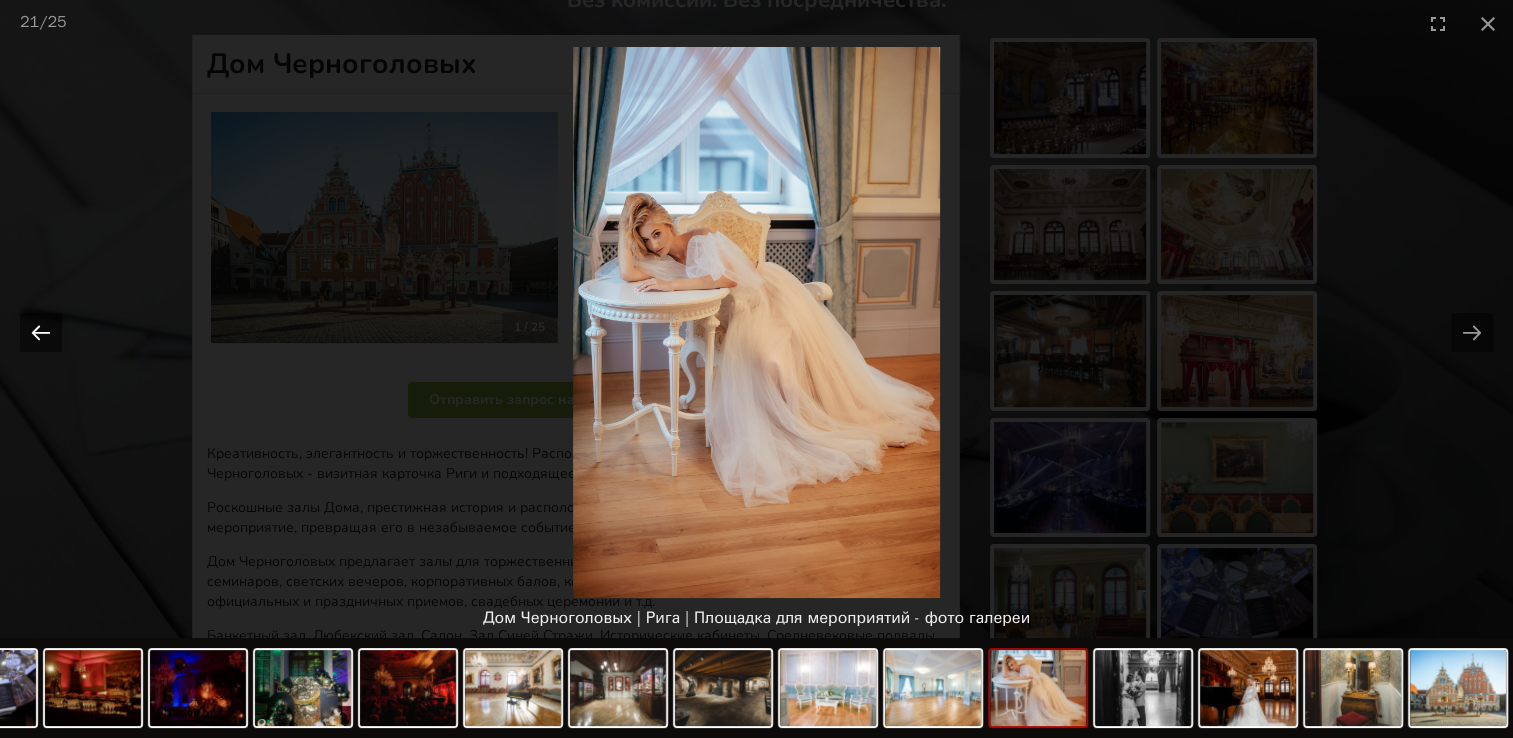 click at bounding box center [41, 332] 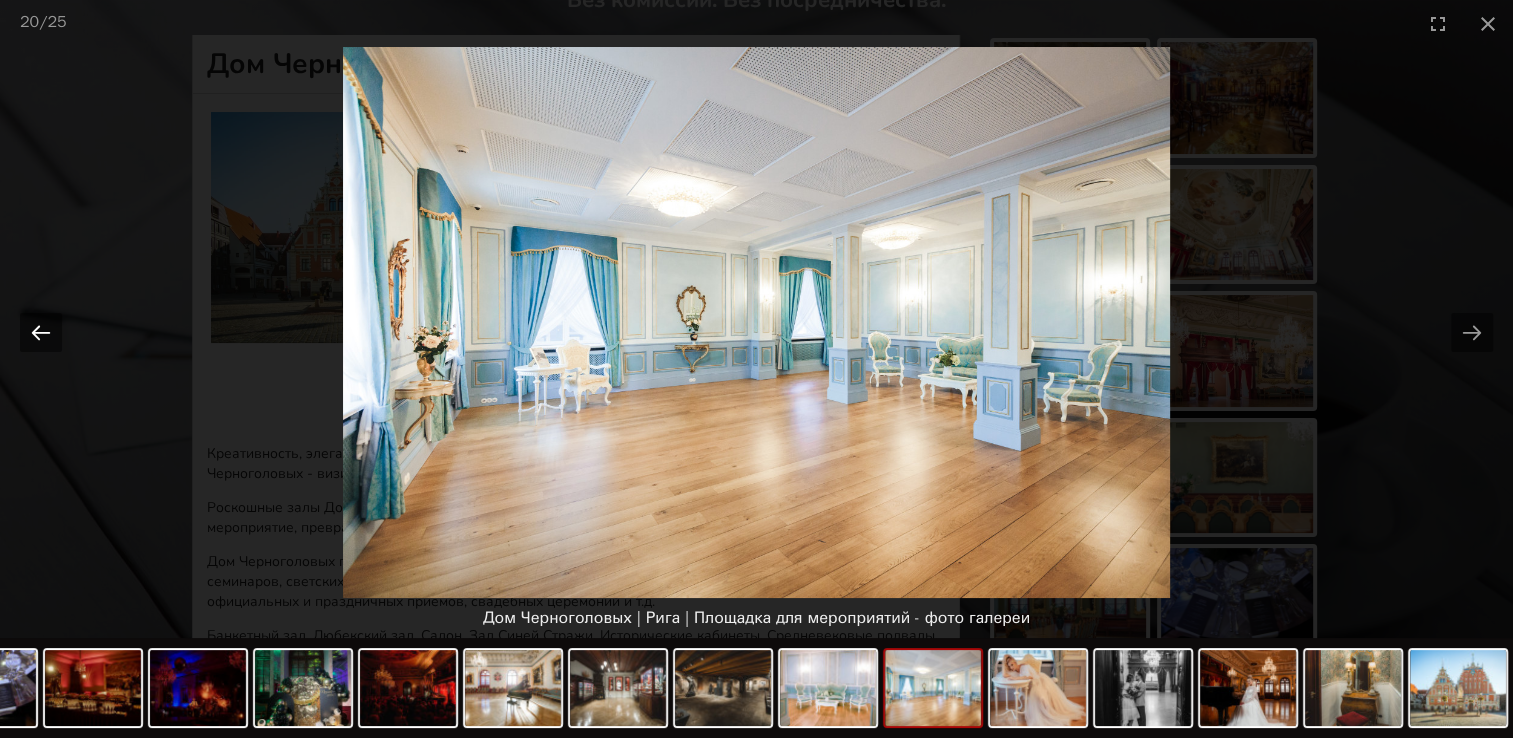 click at bounding box center [41, 332] 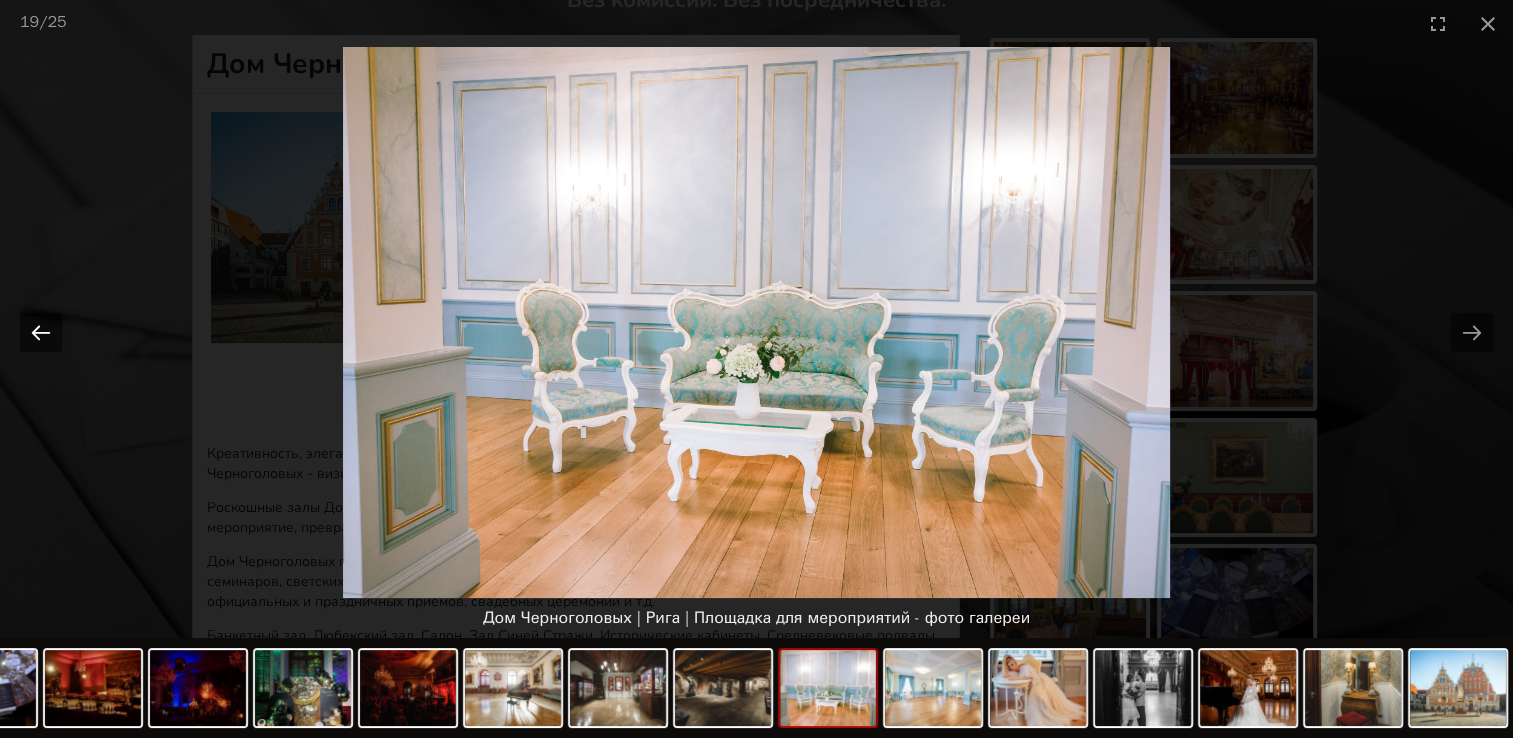 click at bounding box center (41, 332) 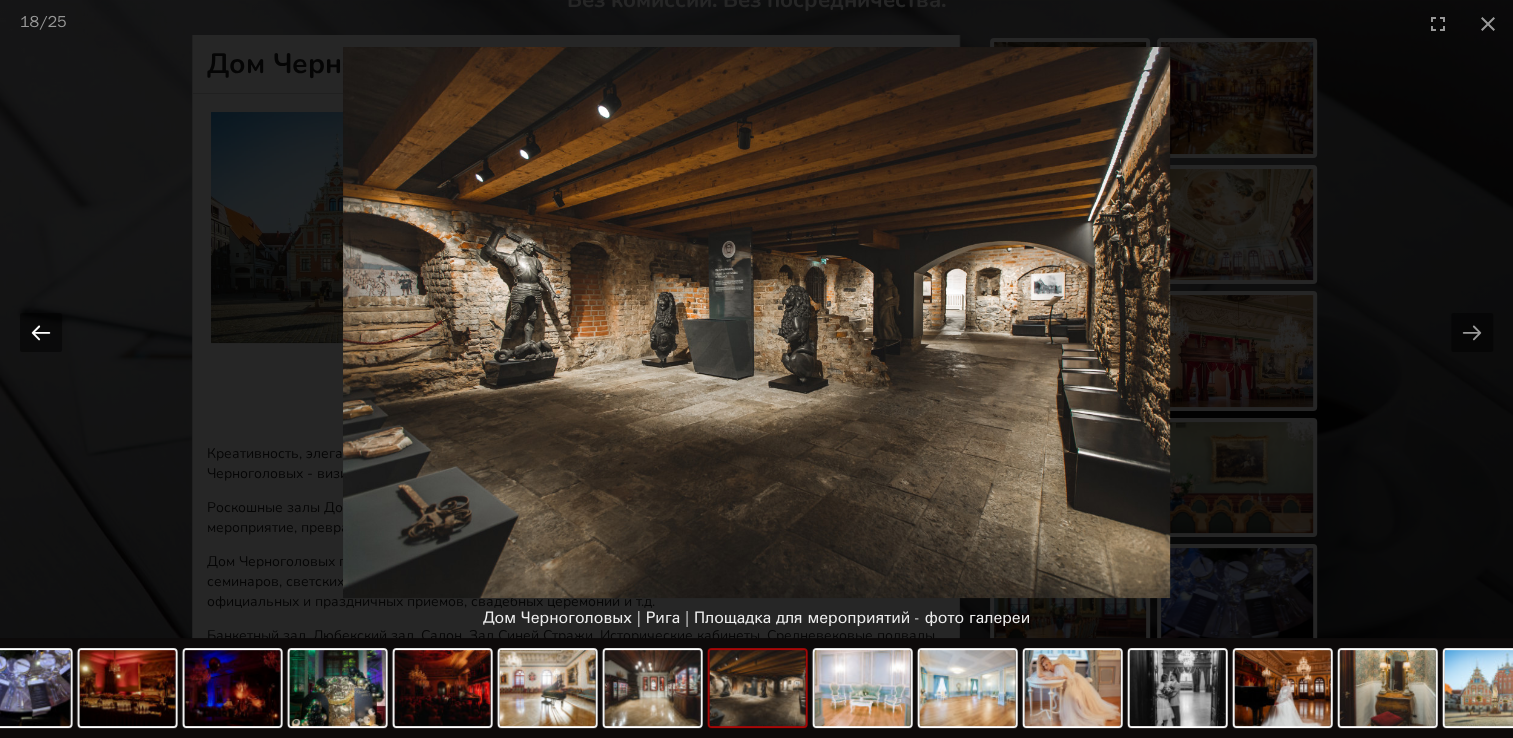 click at bounding box center [41, 332] 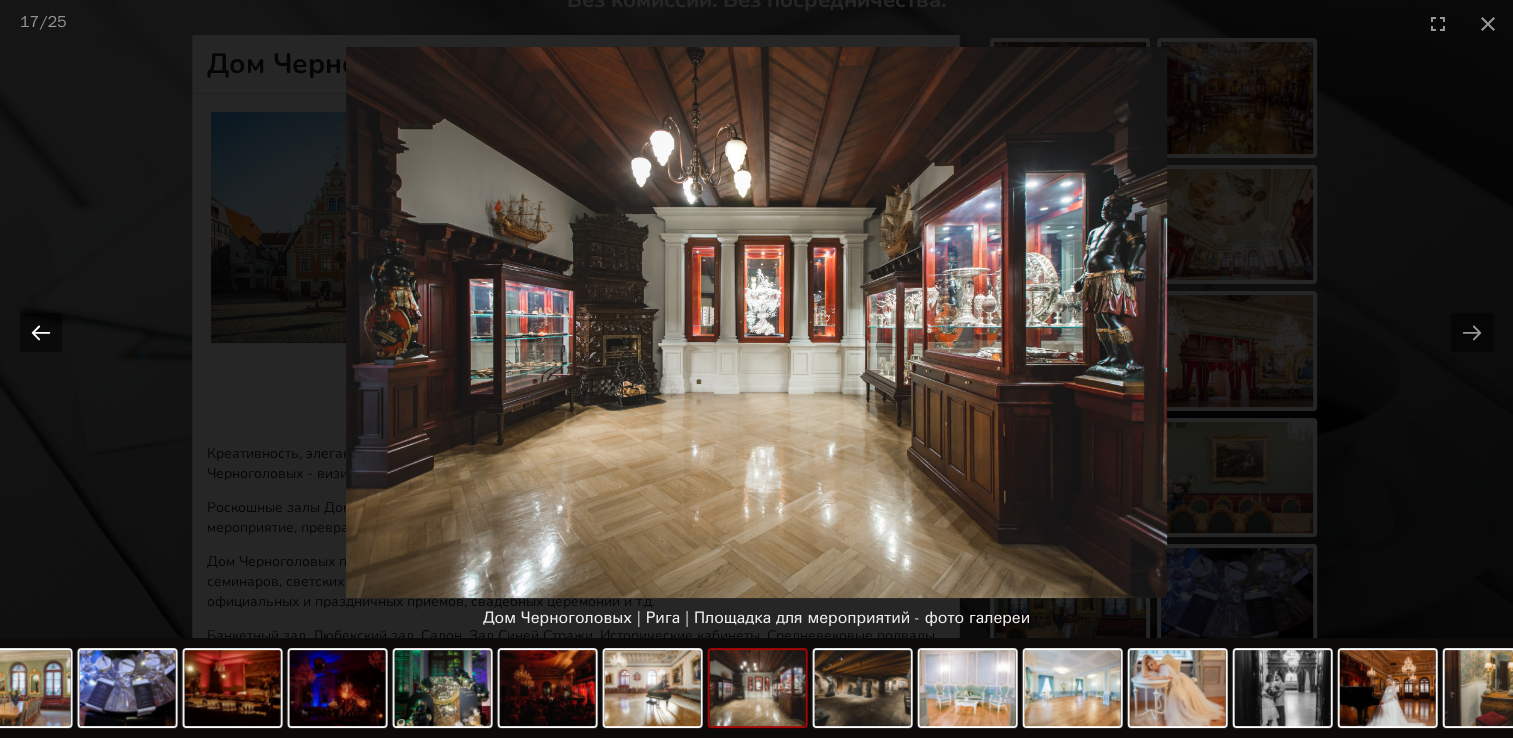 click at bounding box center [41, 332] 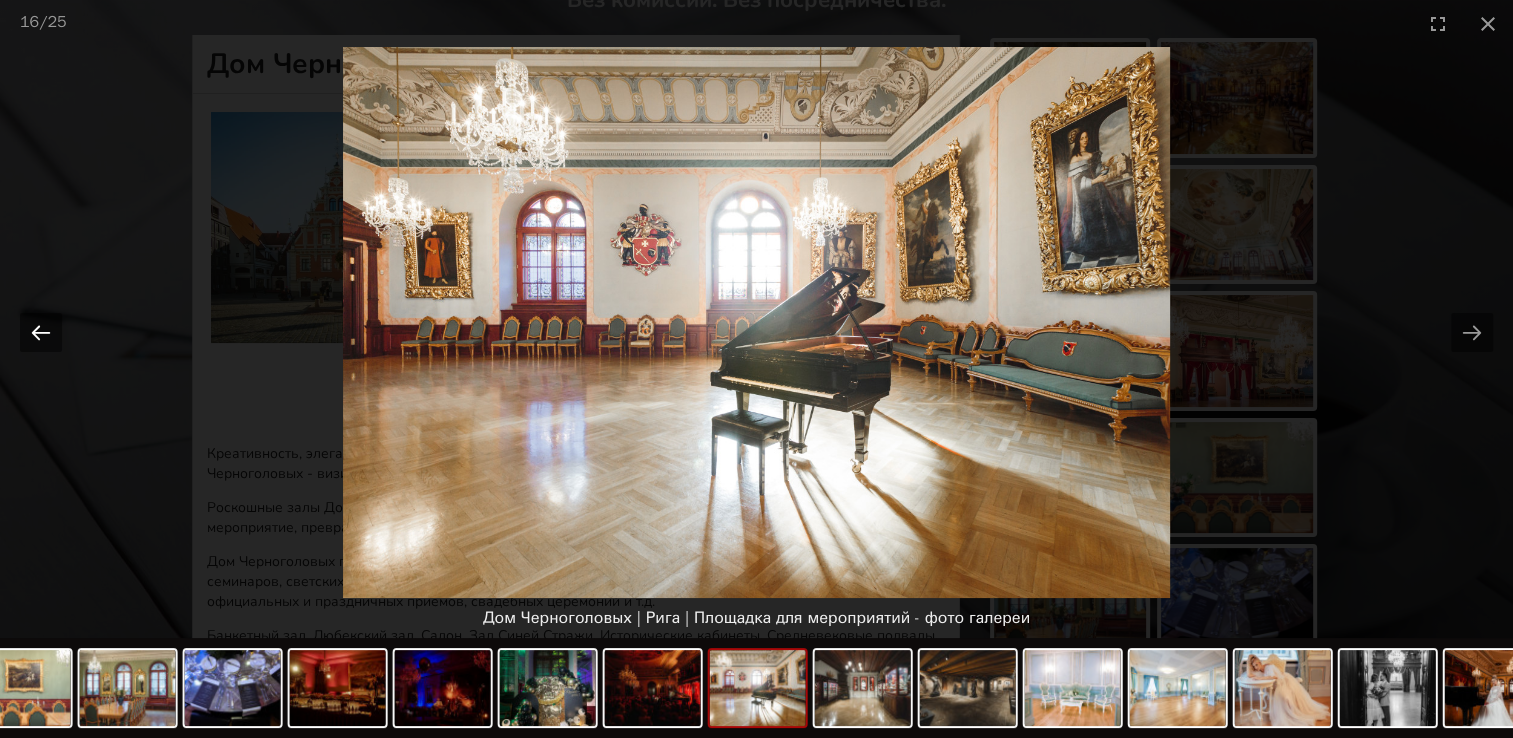 click at bounding box center [41, 332] 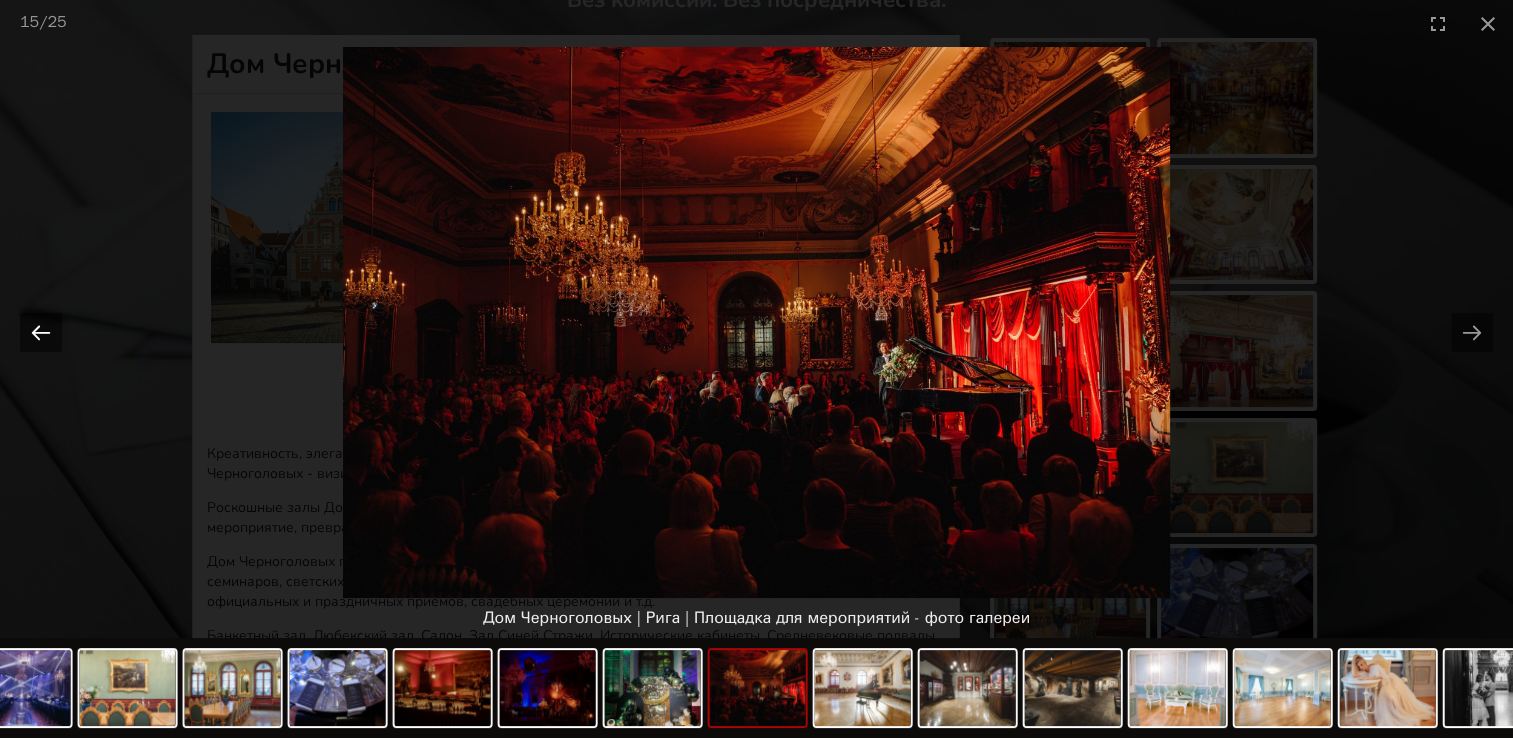 click at bounding box center [41, 332] 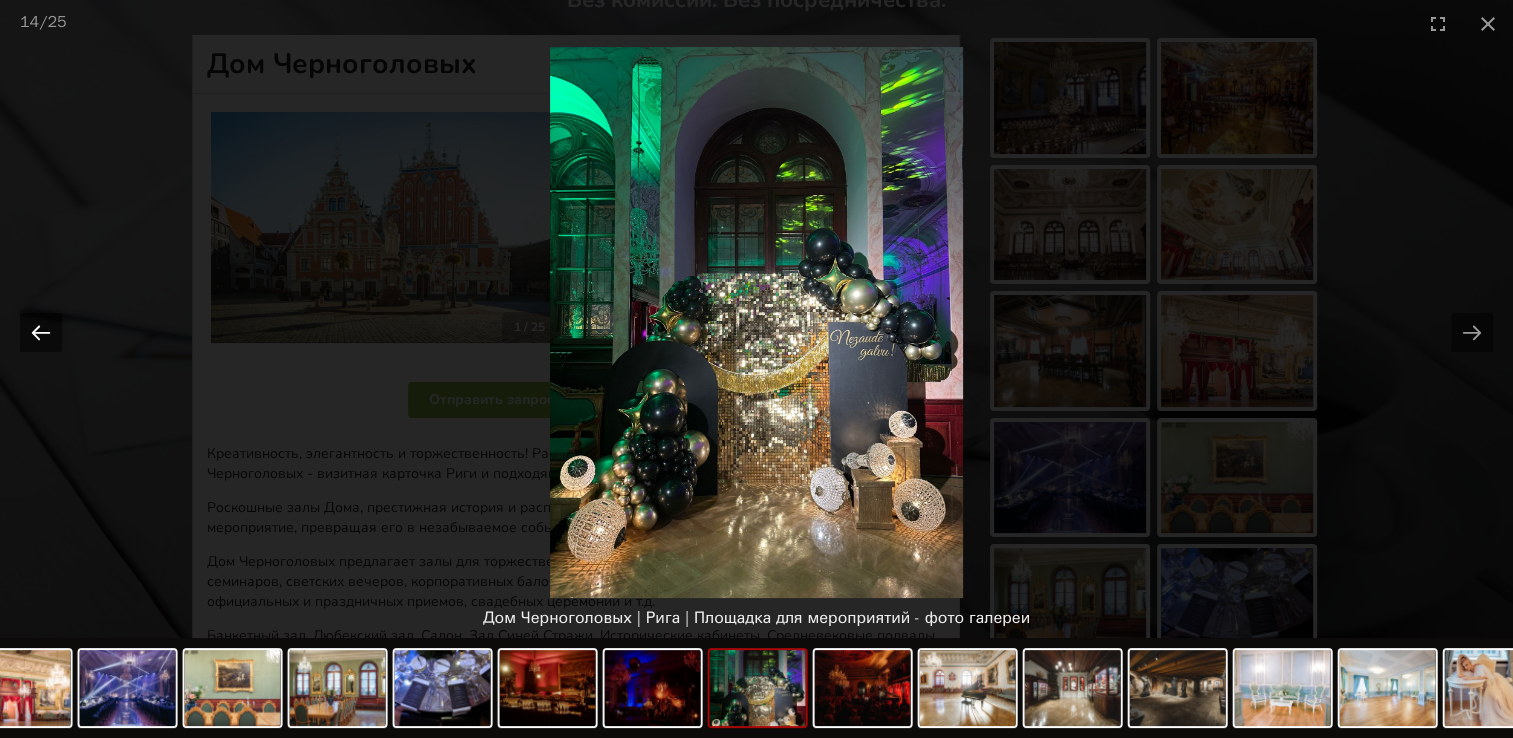 click at bounding box center (41, 332) 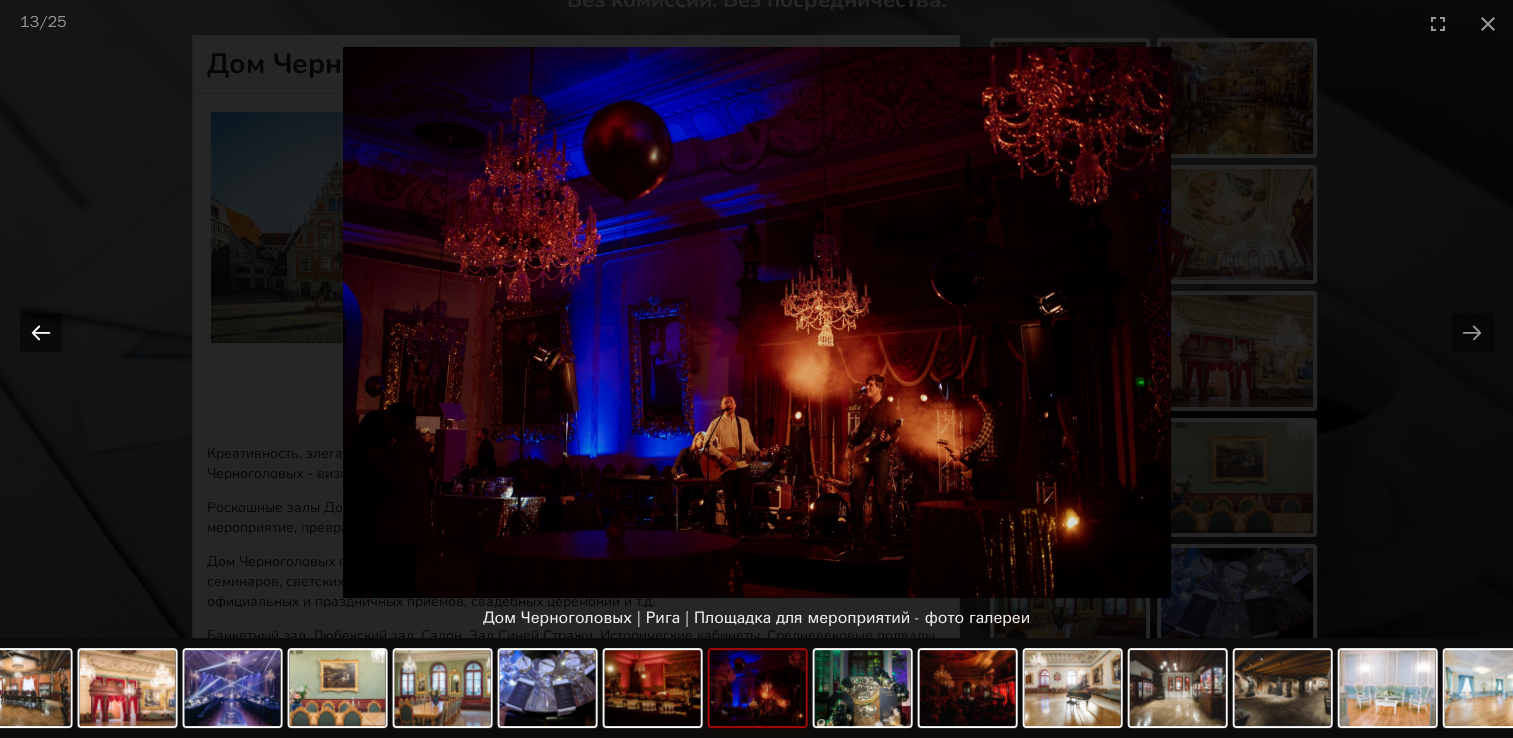 click at bounding box center [41, 332] 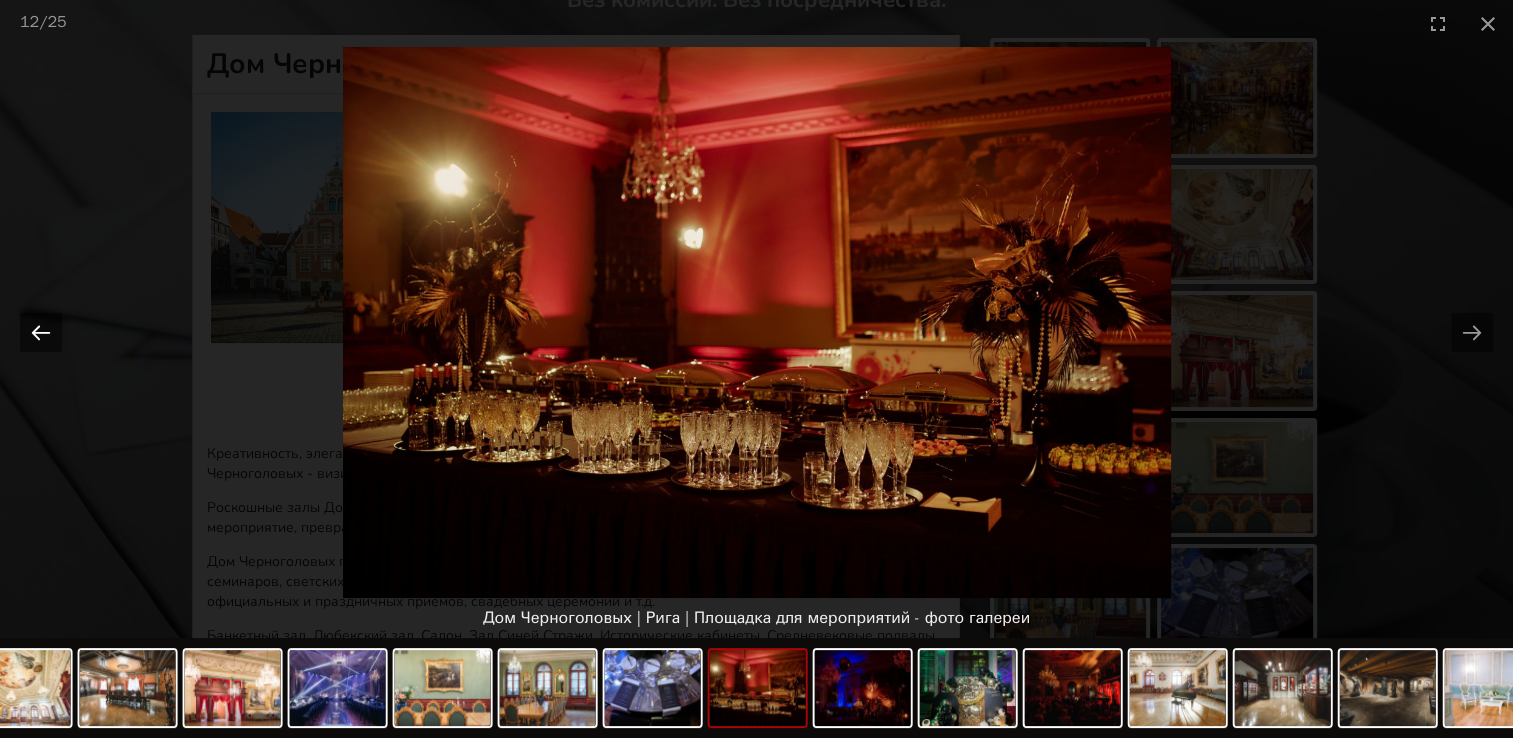 click at bounding box center (41, 332) 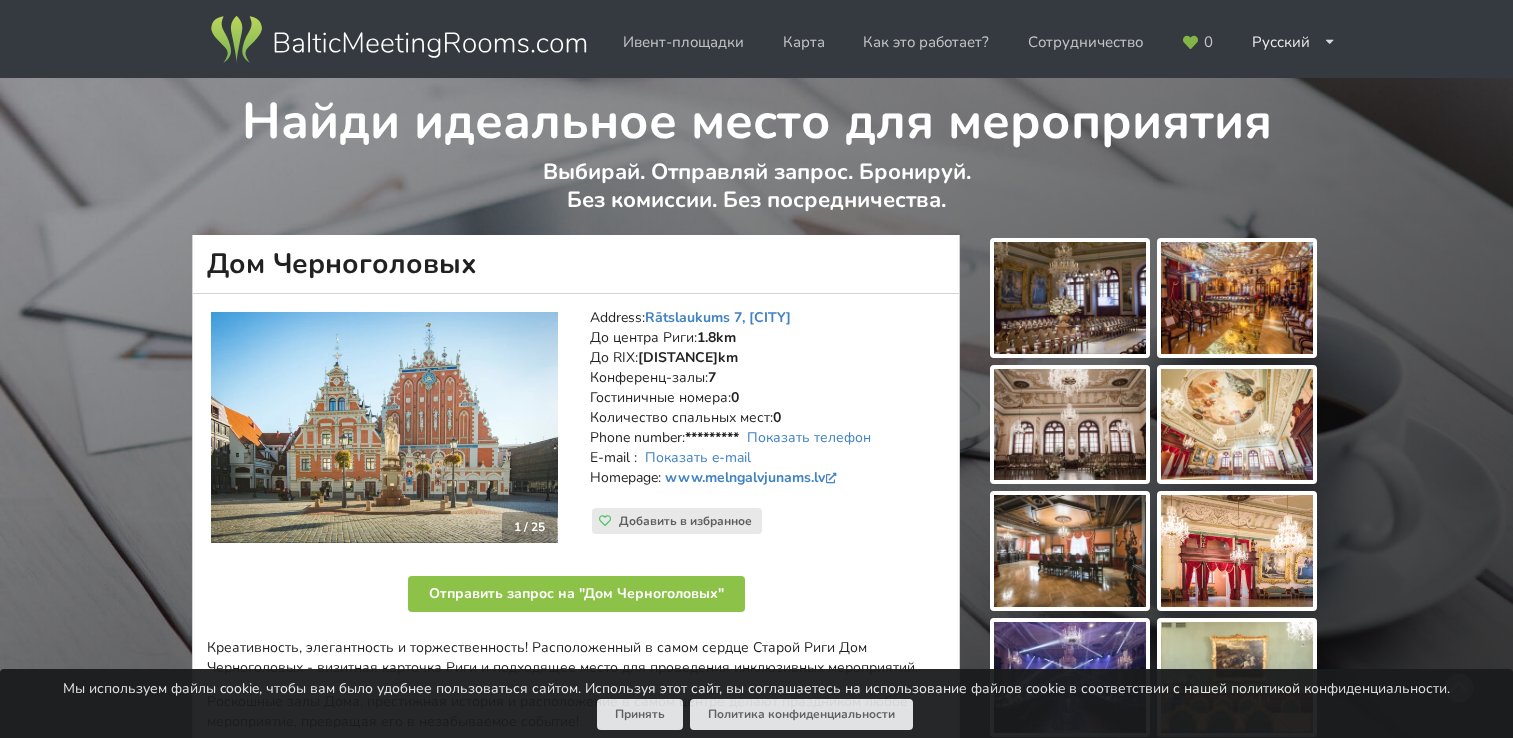 scroll, scrollTop: 0, scrollLeft: 0, axis: both 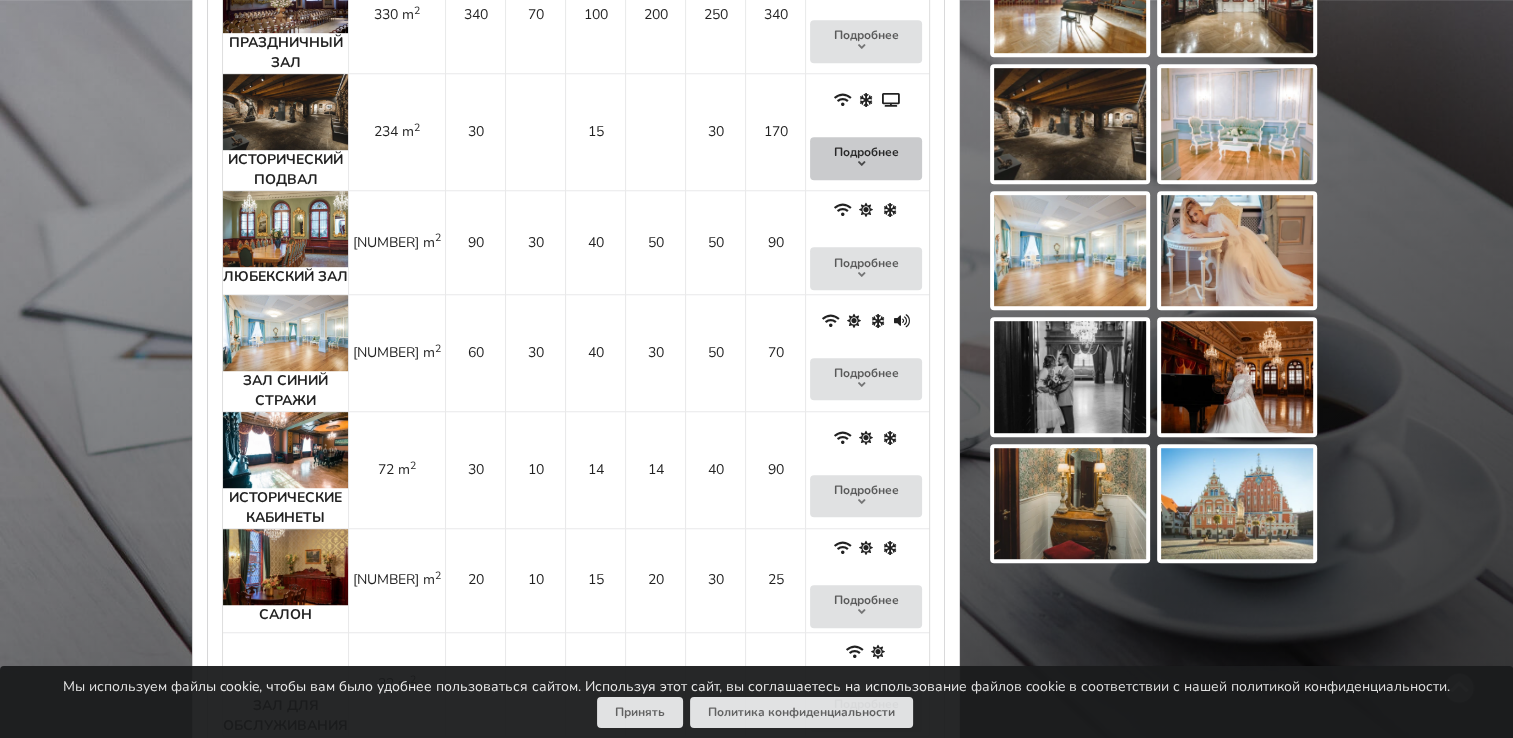 click on "Подробнее" at bounding box center [866, 158] 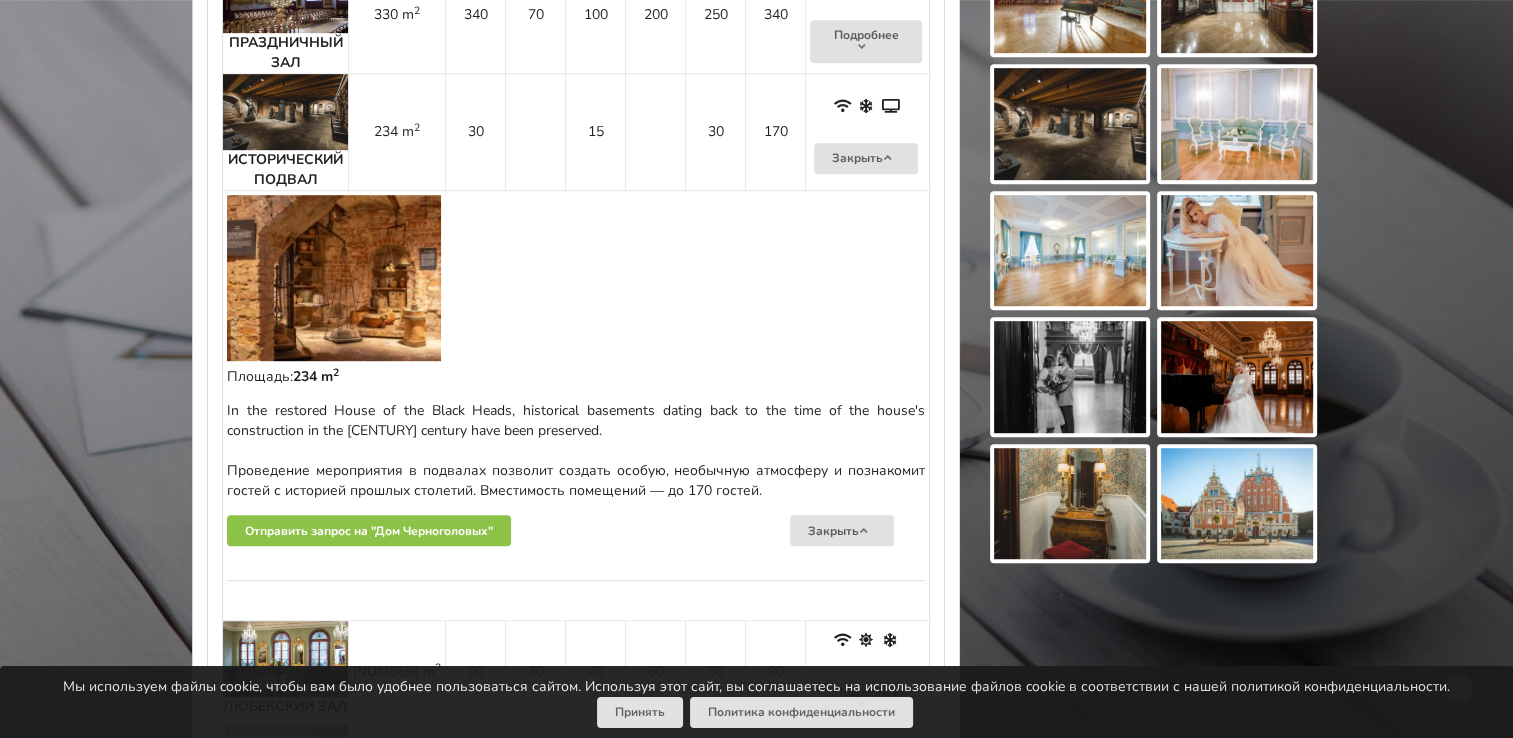 click at bounding box center [285, 112] 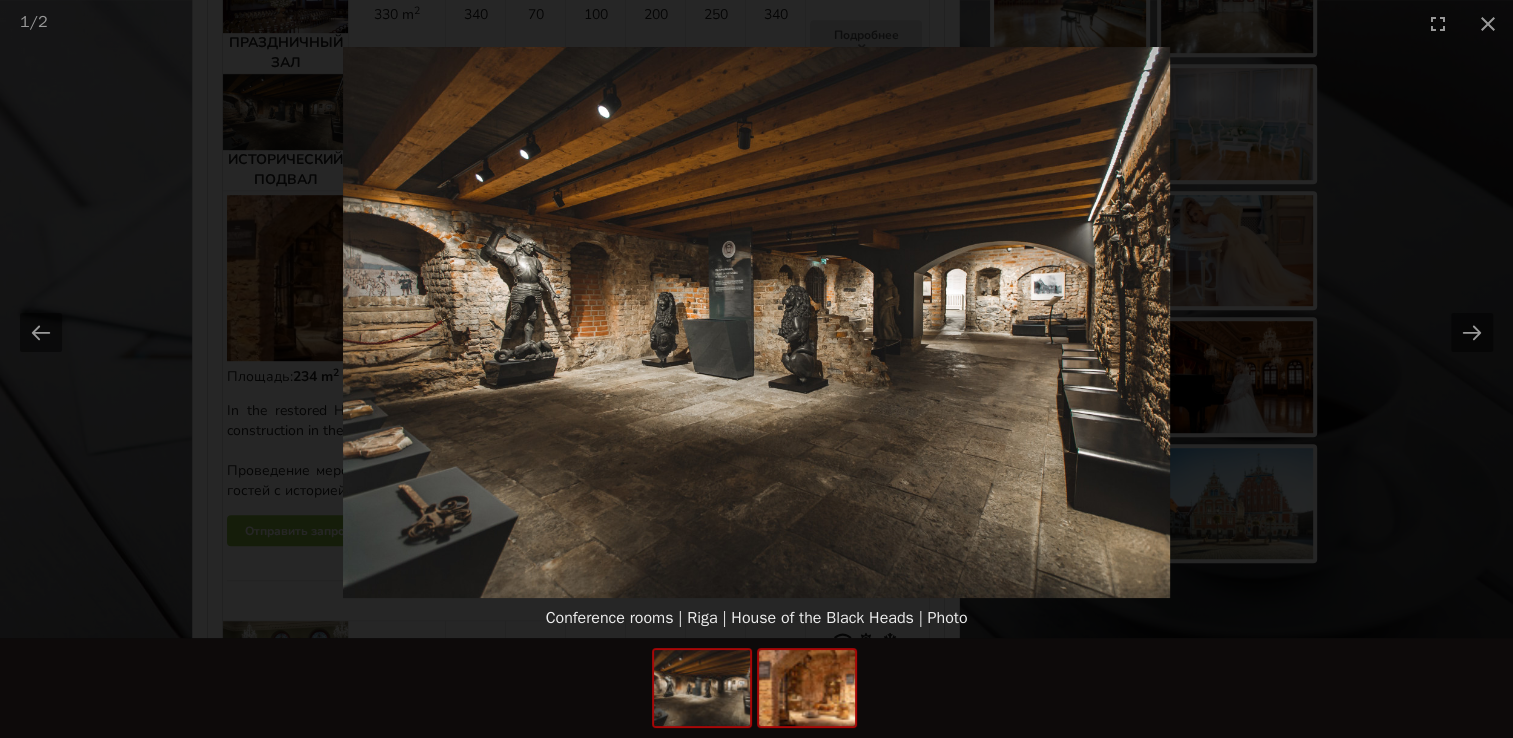 click at bounding box center (807, 688) 